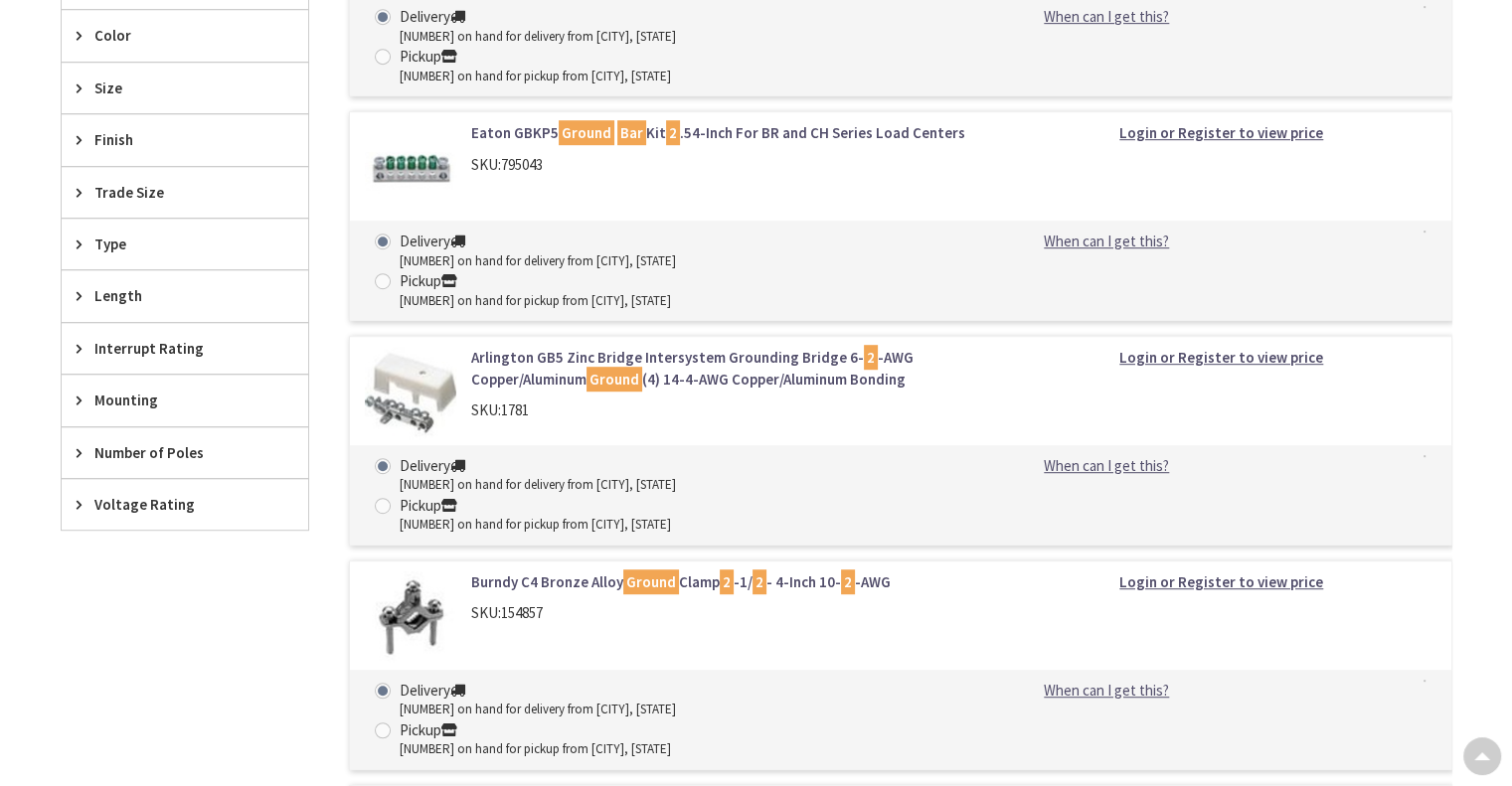 scroll, scrollTop: 0, scrollLeft: 0, axis: both 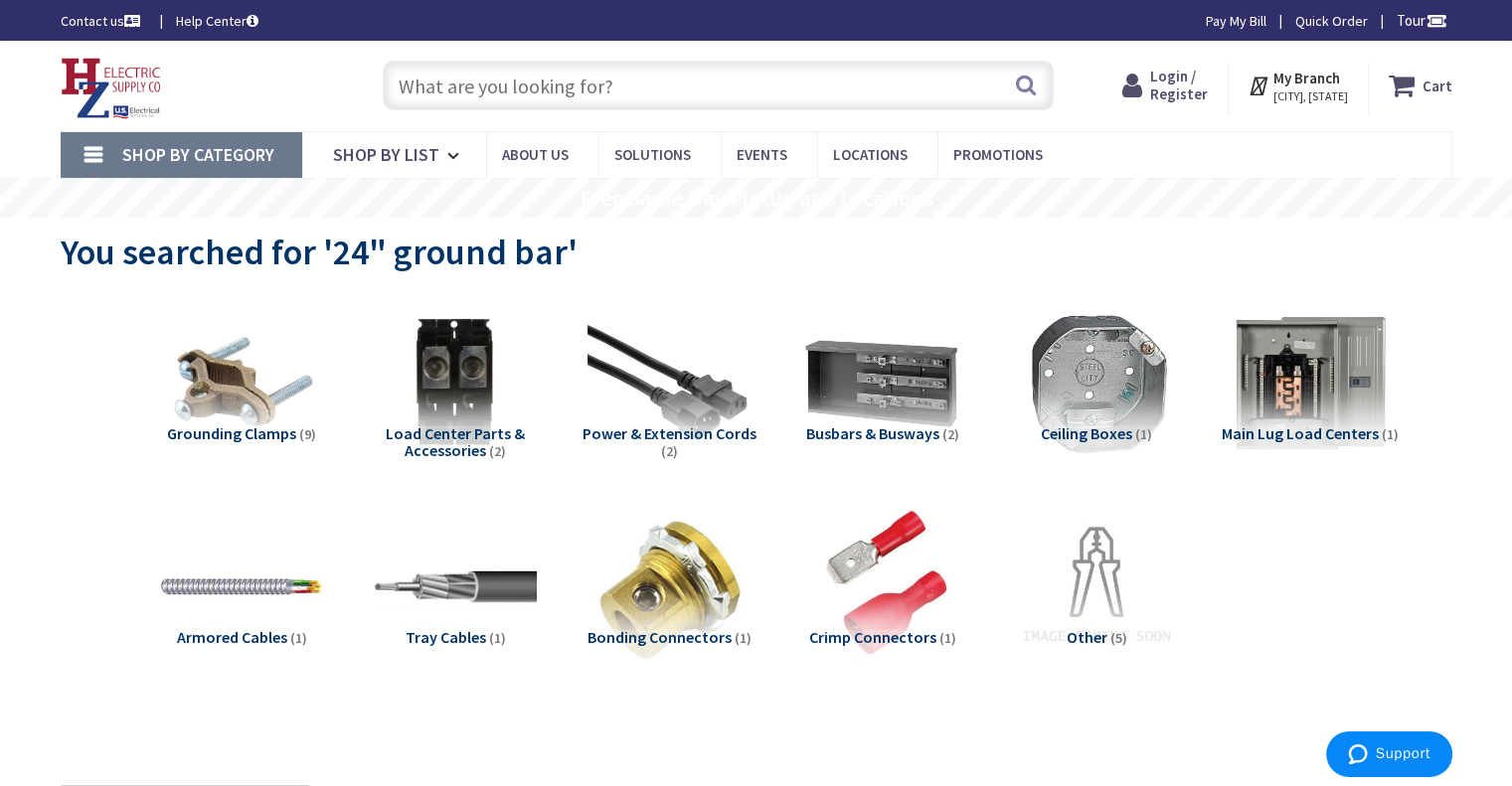 click at bounding box center (718, 85) 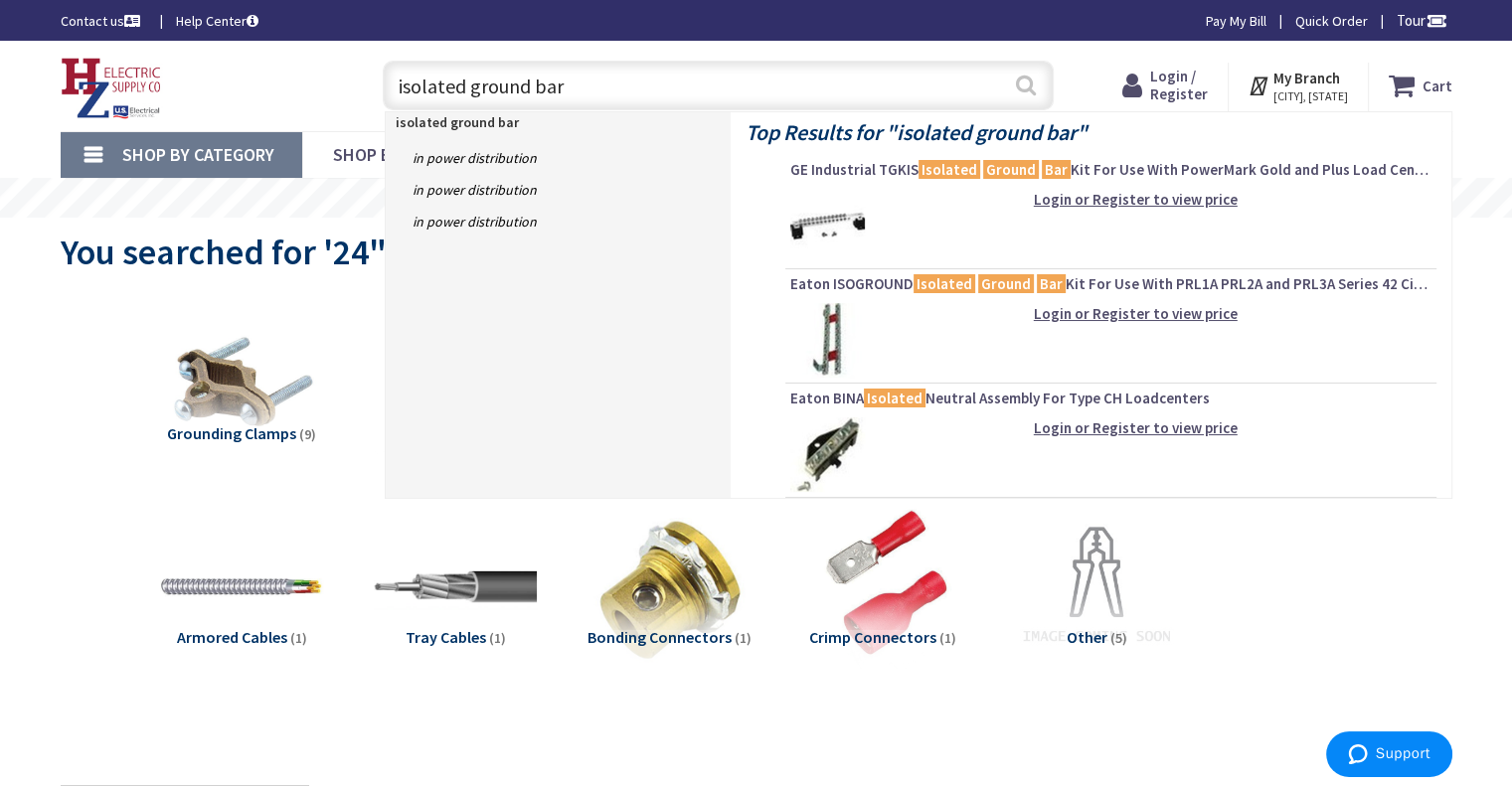 type on "isolated ground bar" 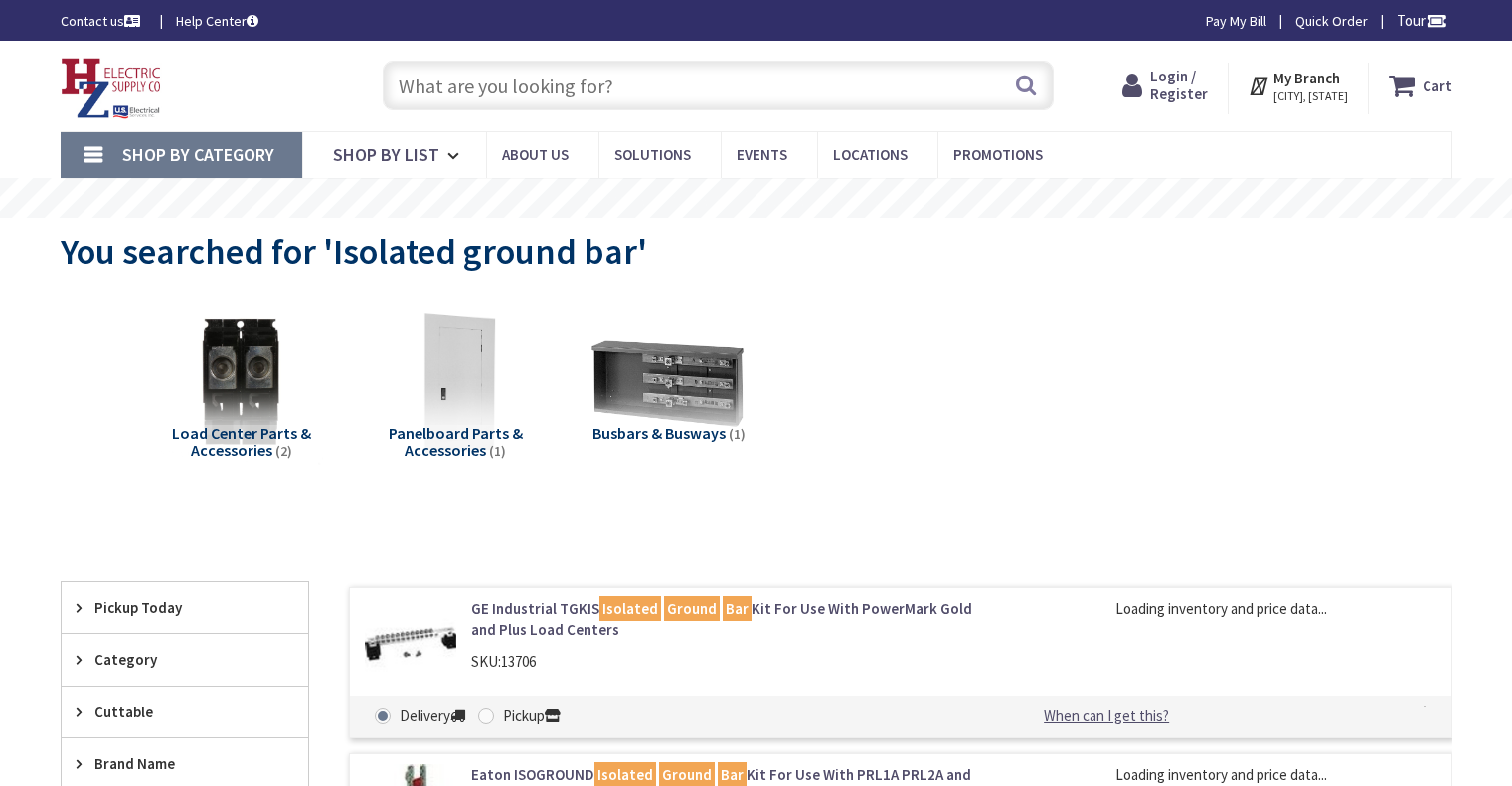 scroll, scrollTop: 0, scrollLeft: 0, axis: both 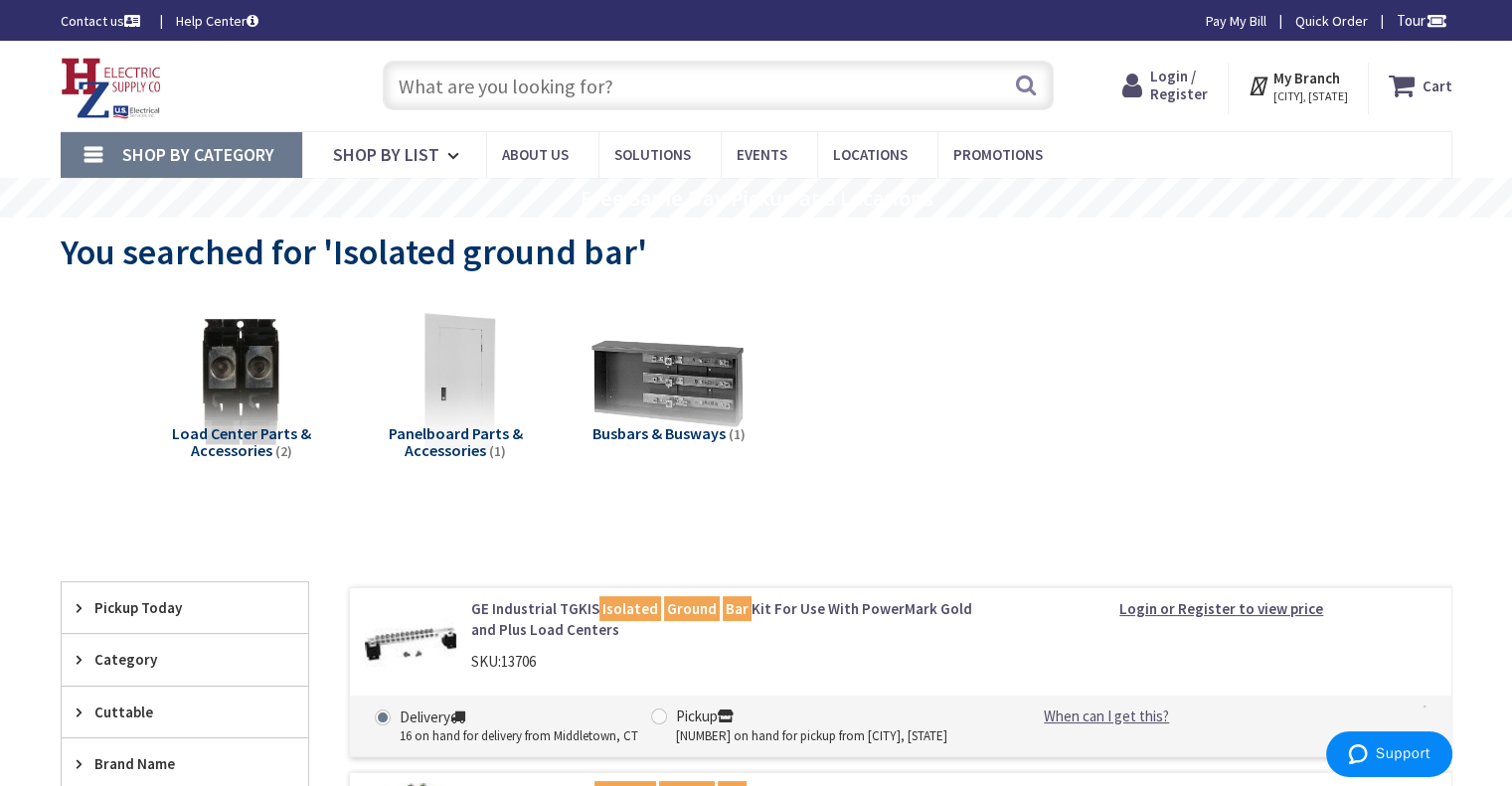 click at bounding box center (718, 85) 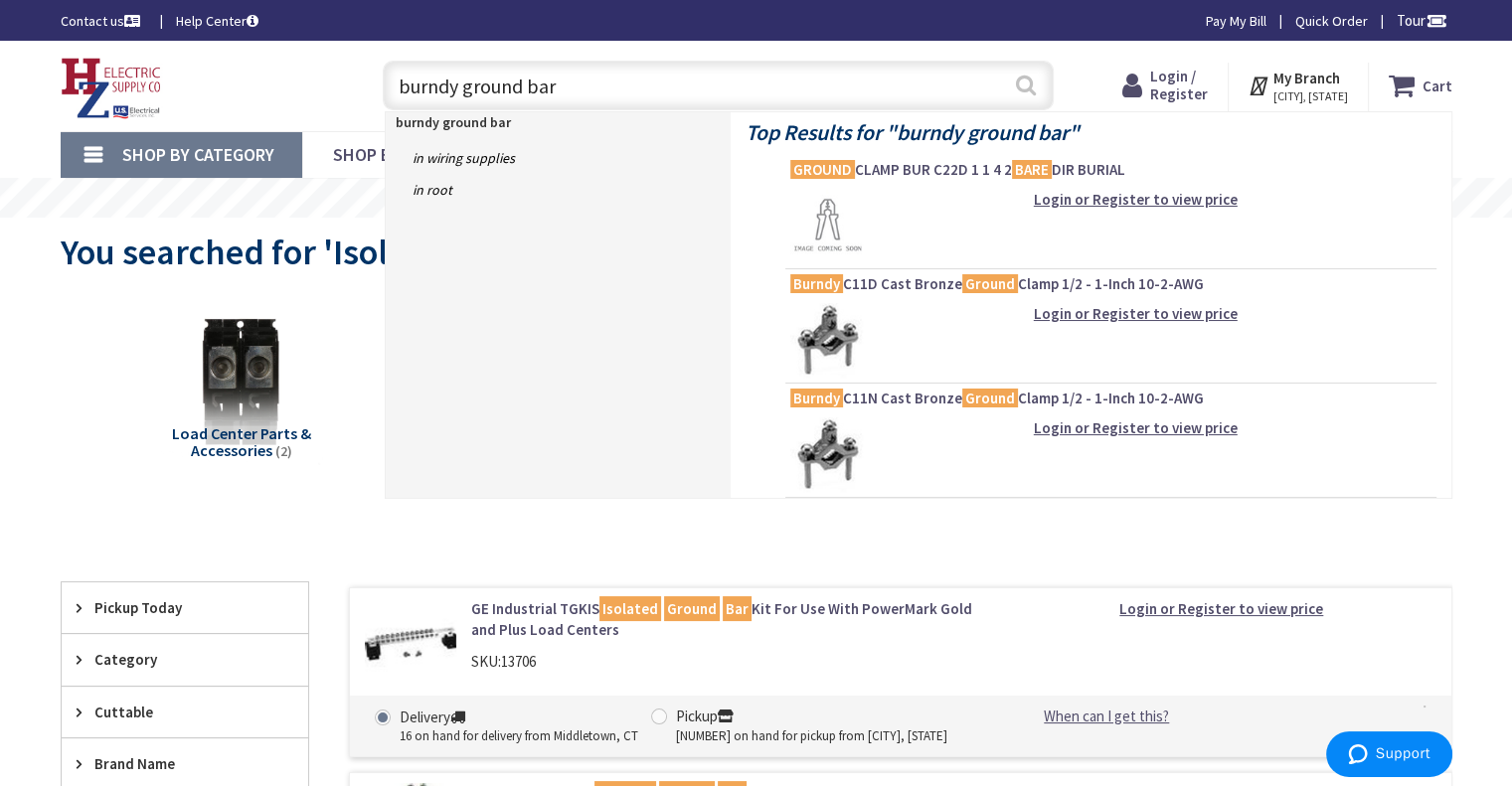 type on "burndy ground bar" 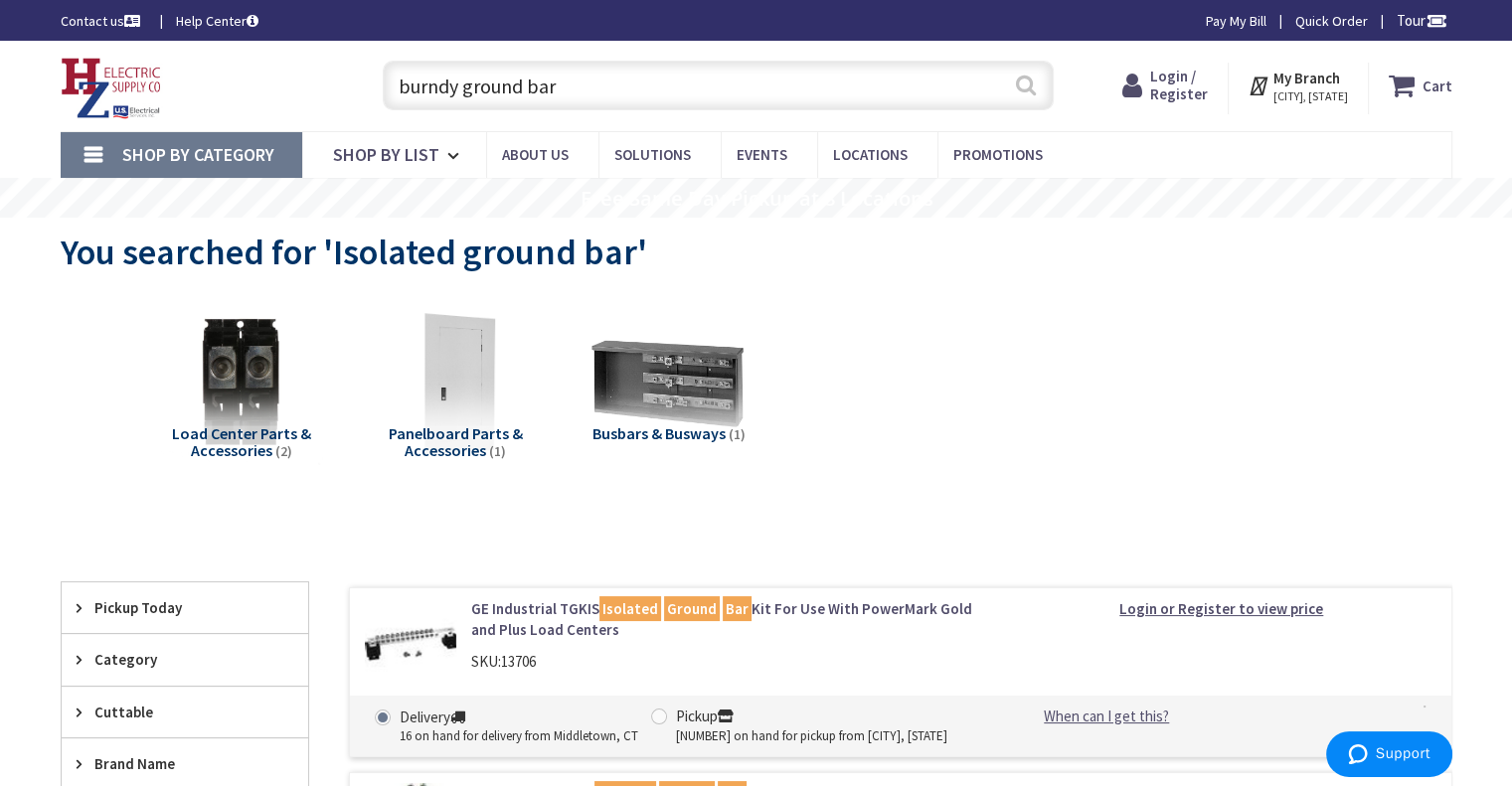 click on "Search" at bounding box center (1026, 84) 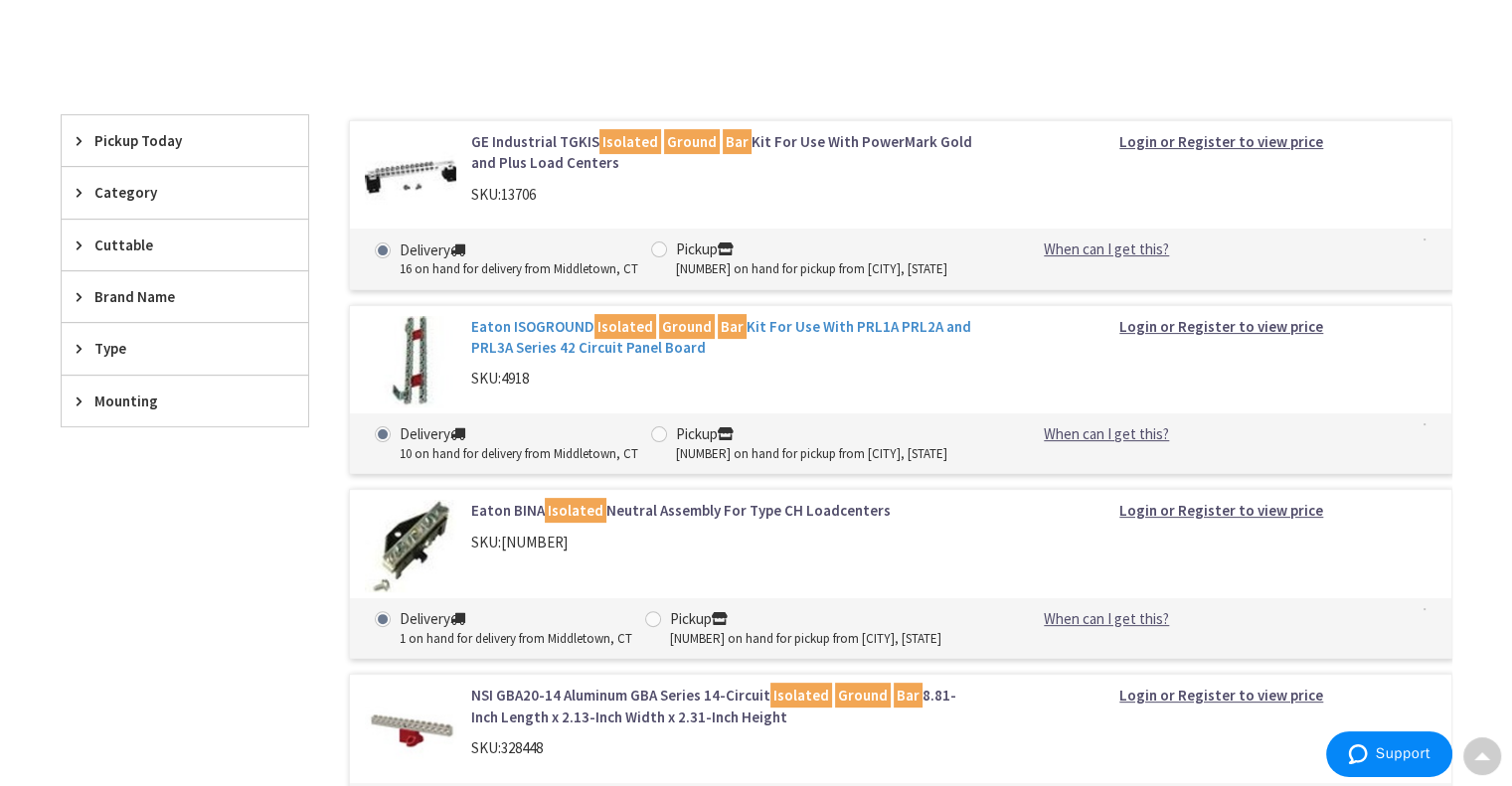 scroll, scrollTop: 532, scrollLeft: 0, axis: vertical 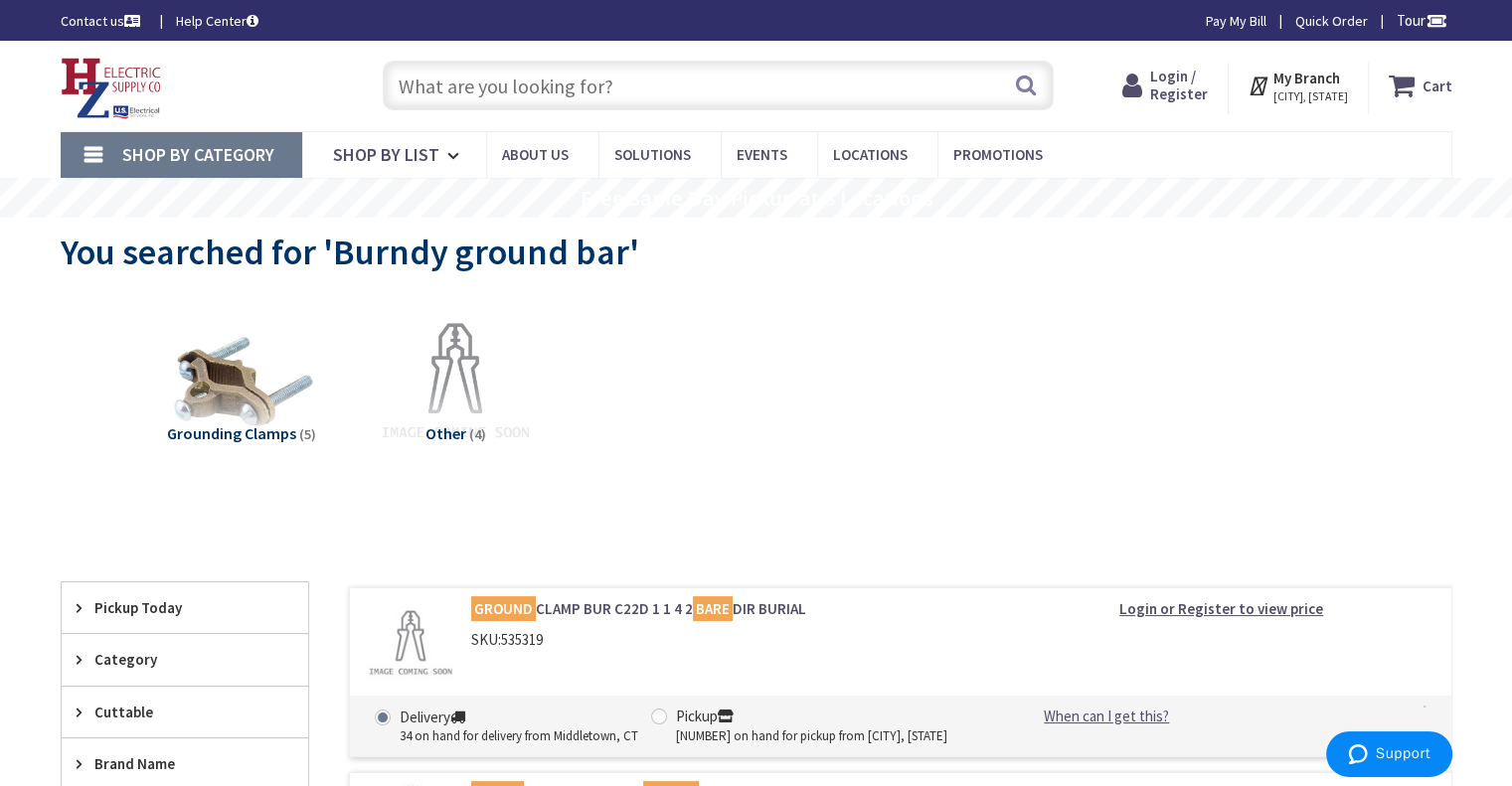 click at bounding box center [718, 85] 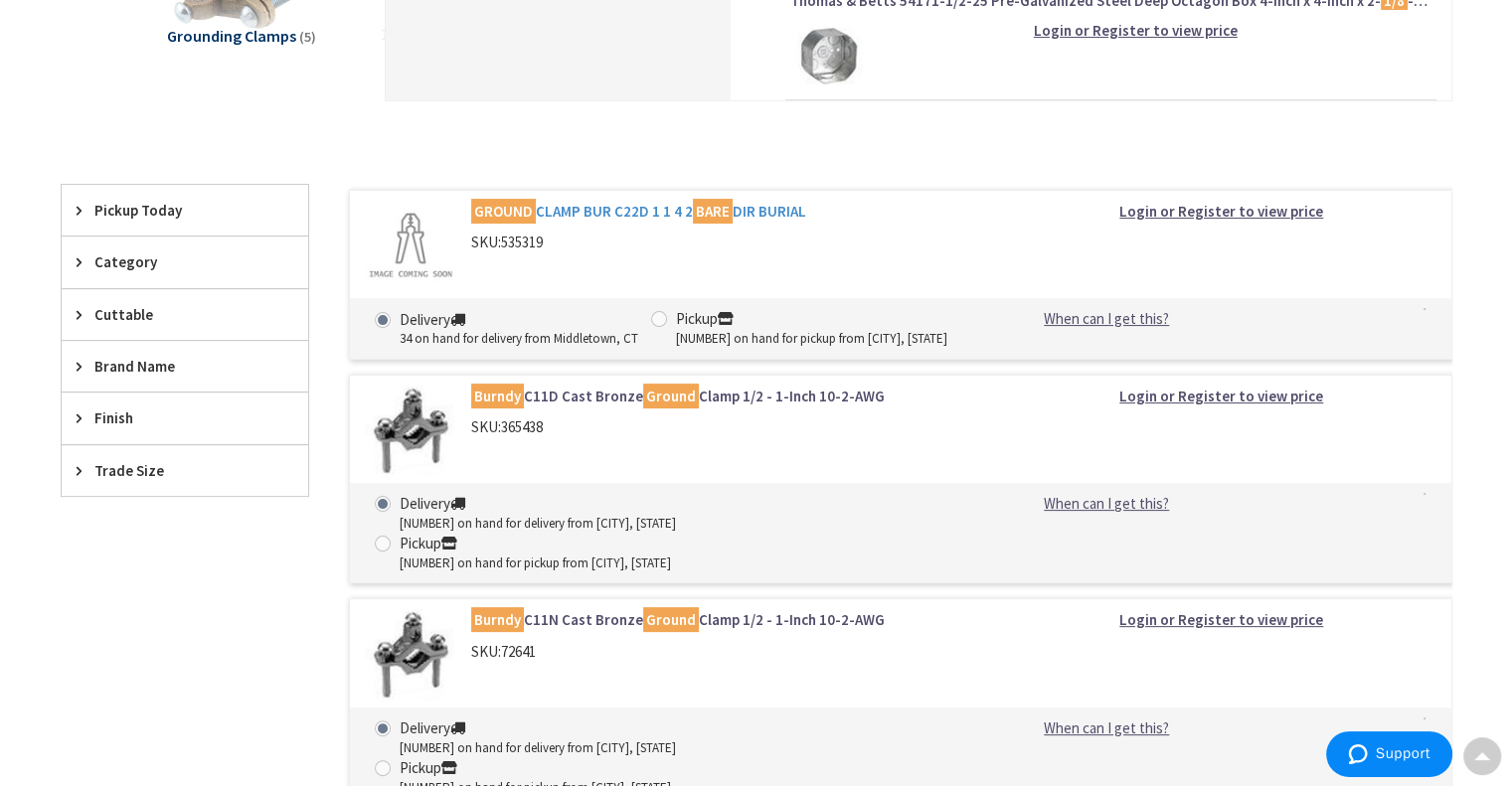 scroll, scrollTop: 0, scrollLeft: 0, axis: both 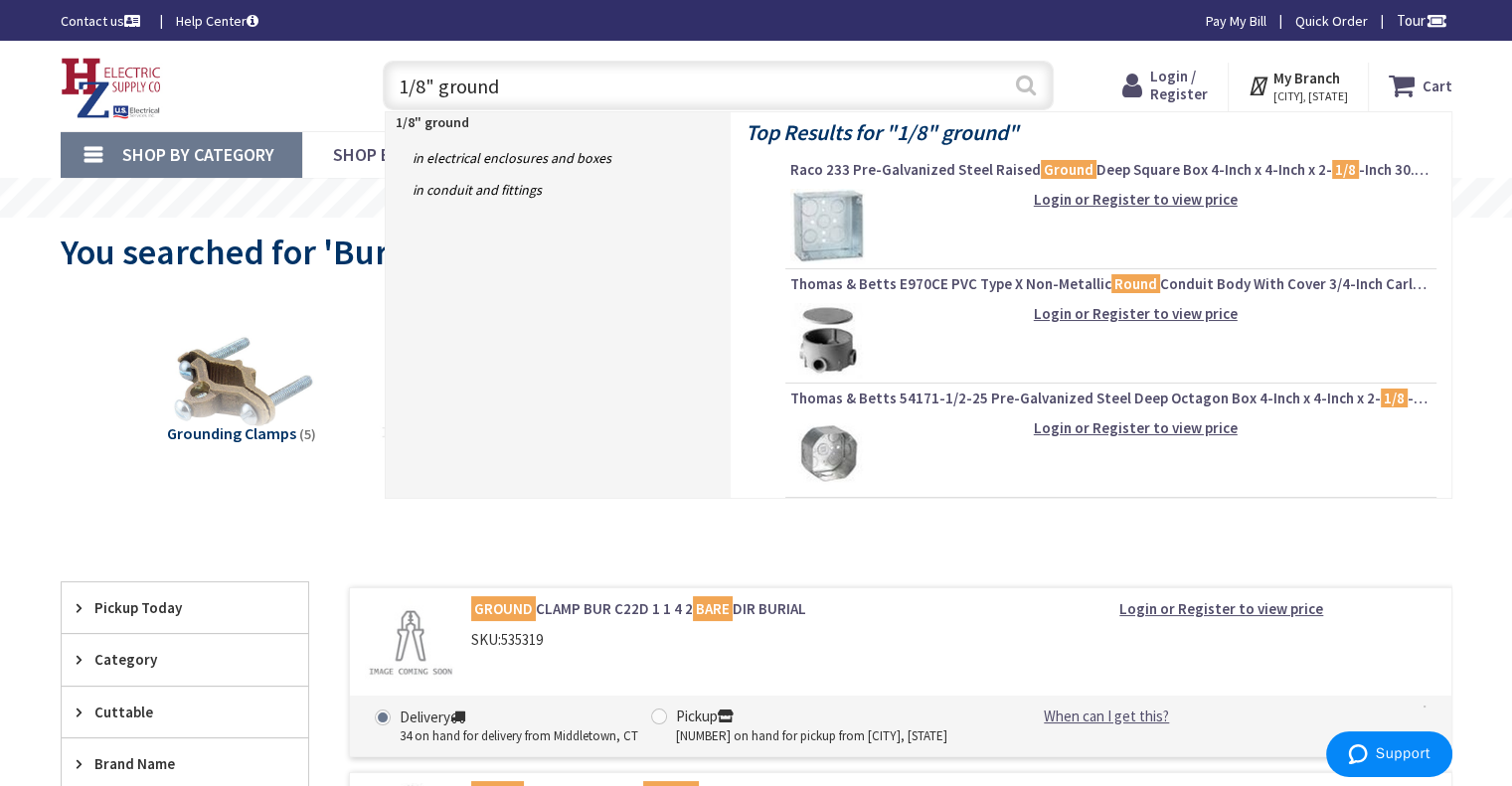 type on "1/8" ground" 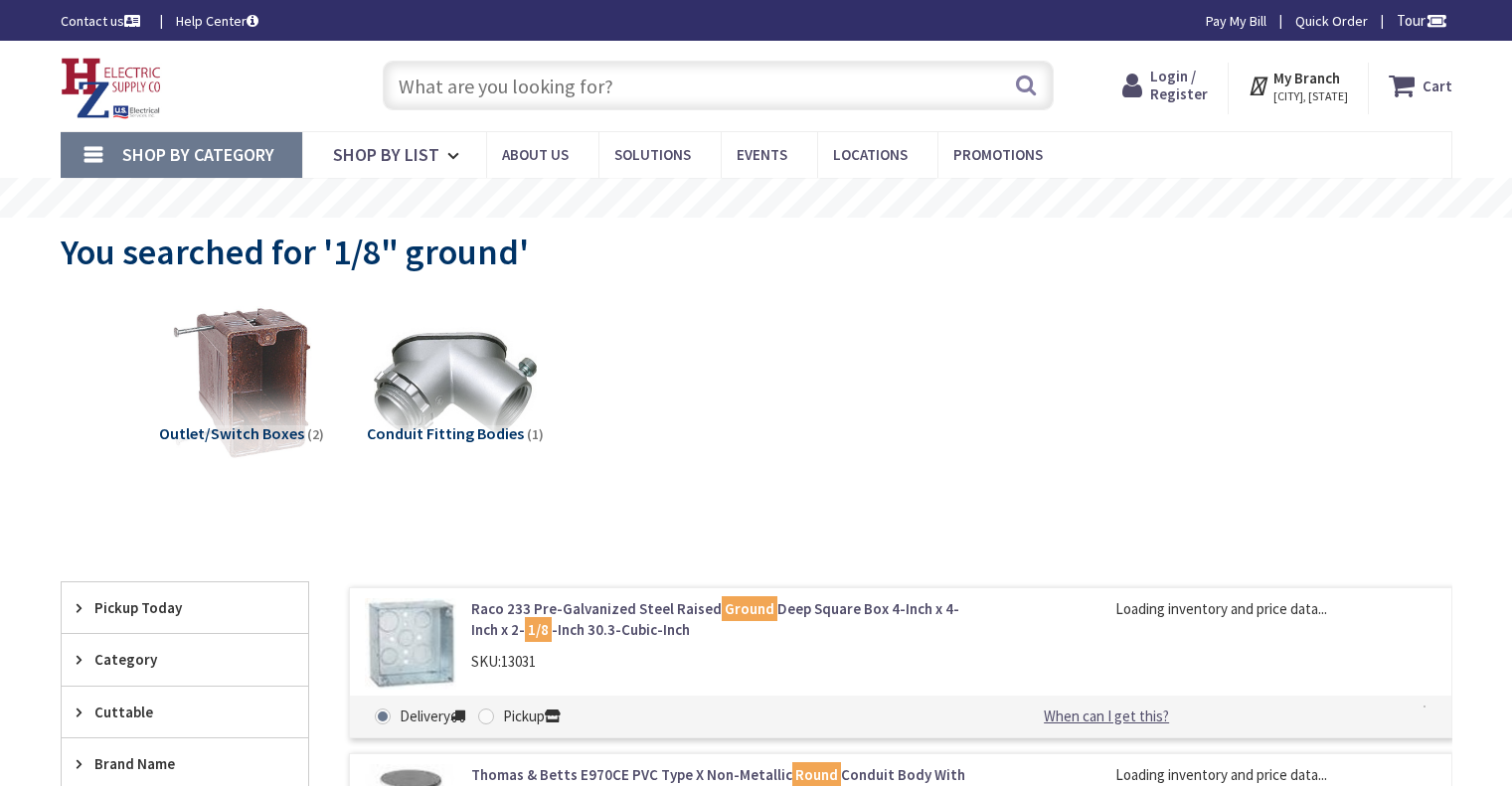 scroll, scrollTop: 0, scrollLeft: 0, axis: both 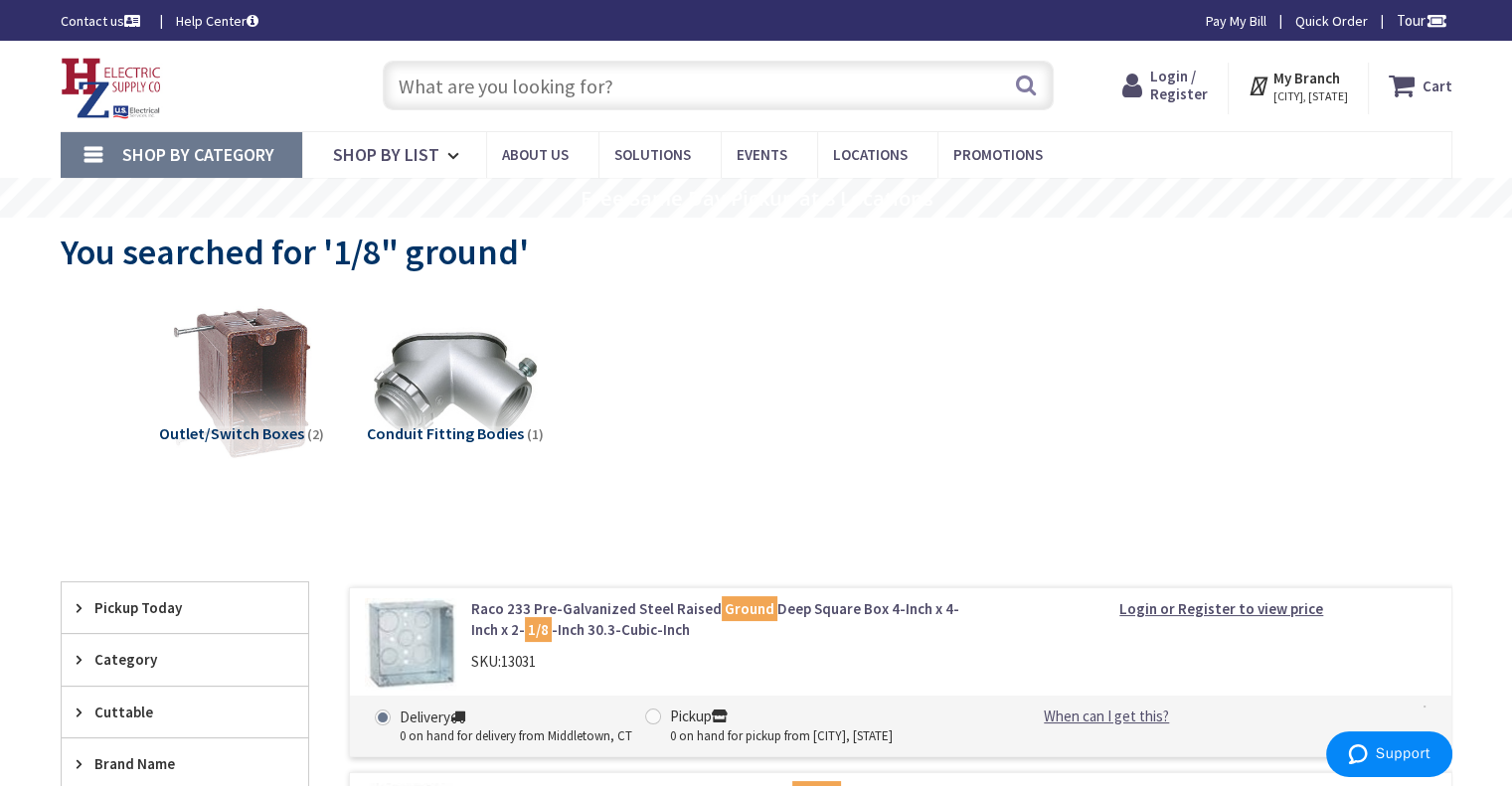 click at bounding box center [718, 85] 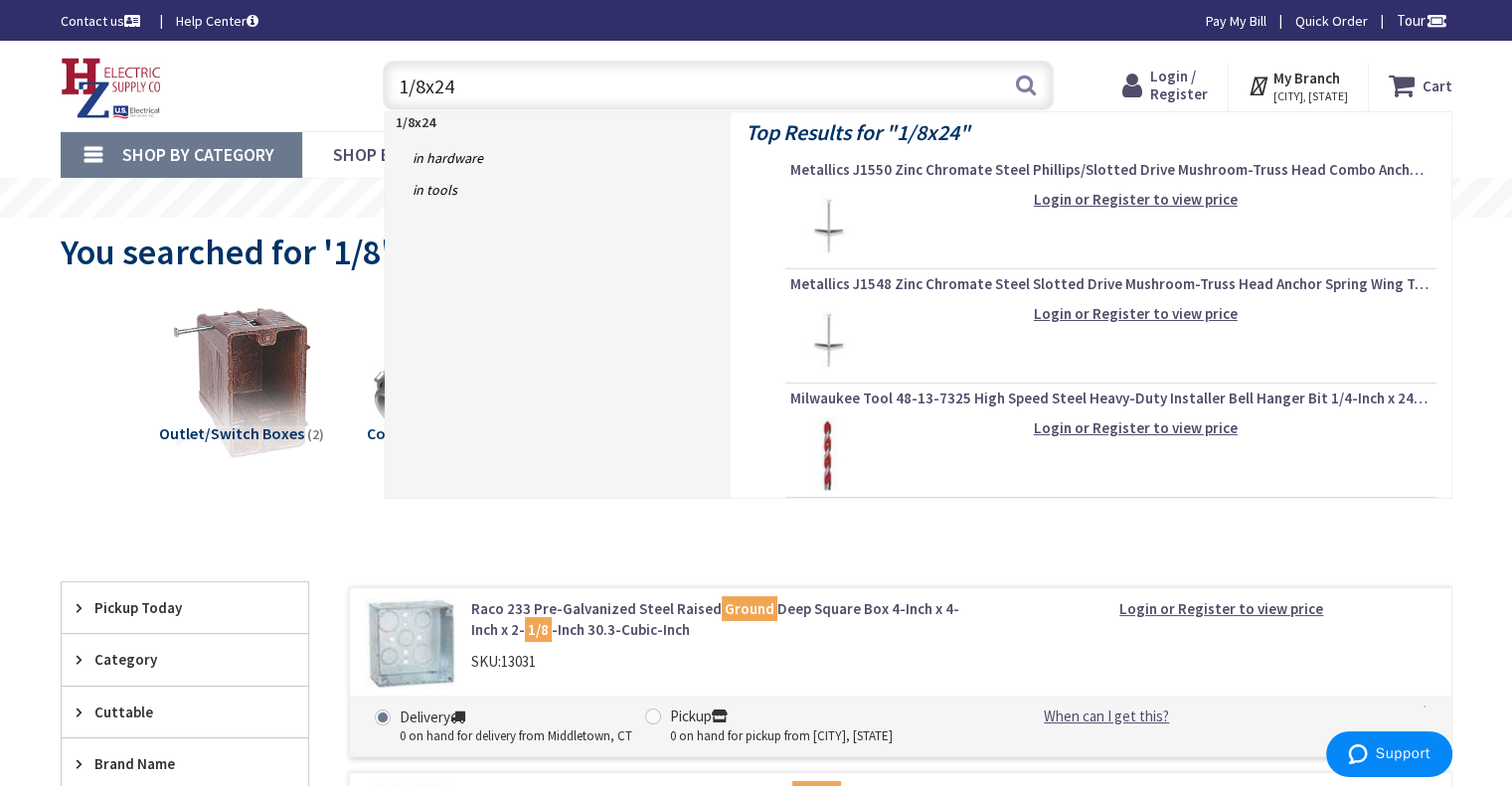 click on "1/8x24" at bounding box center [718, 85] 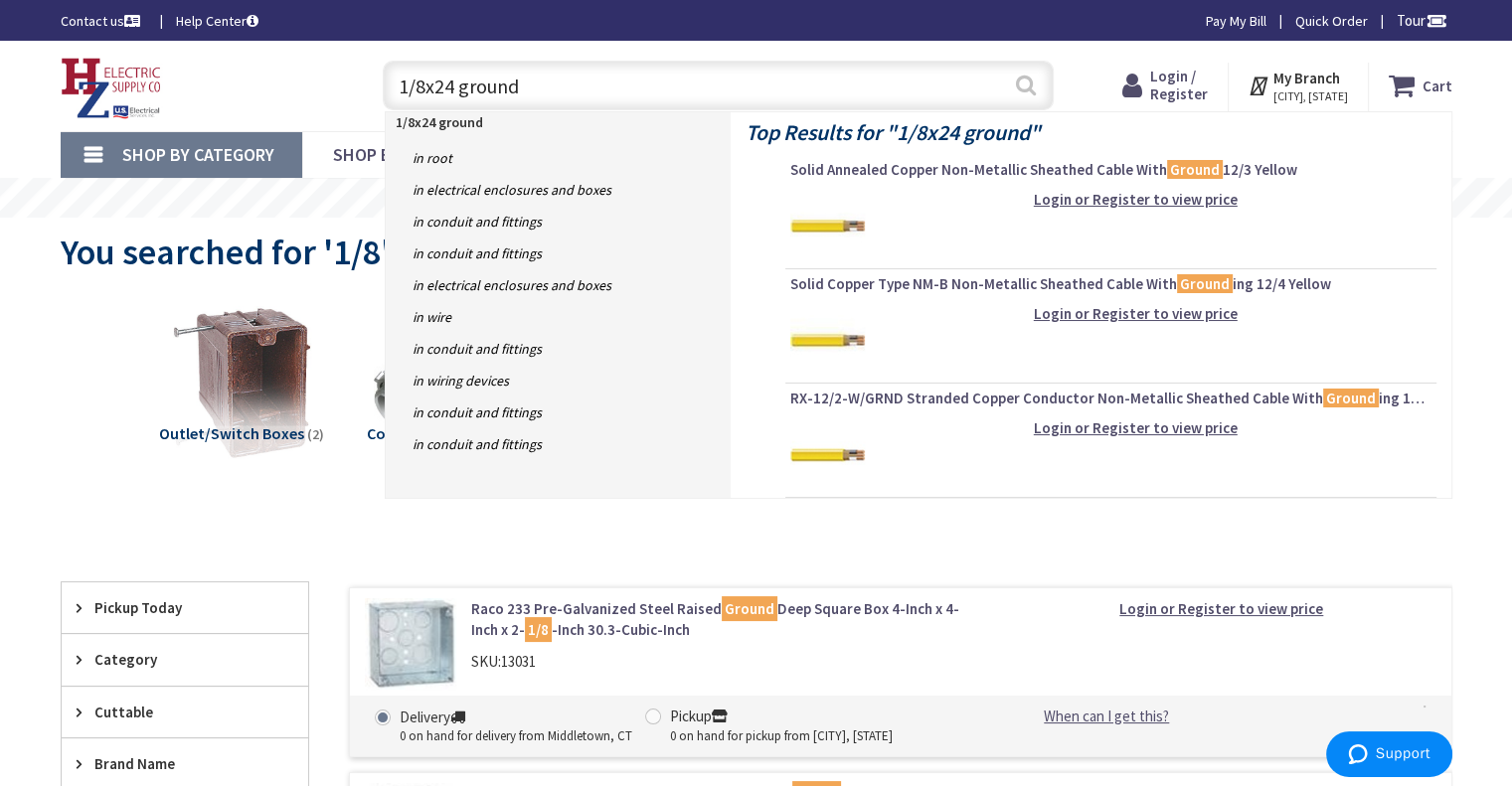 type on "1/8x24 ground" 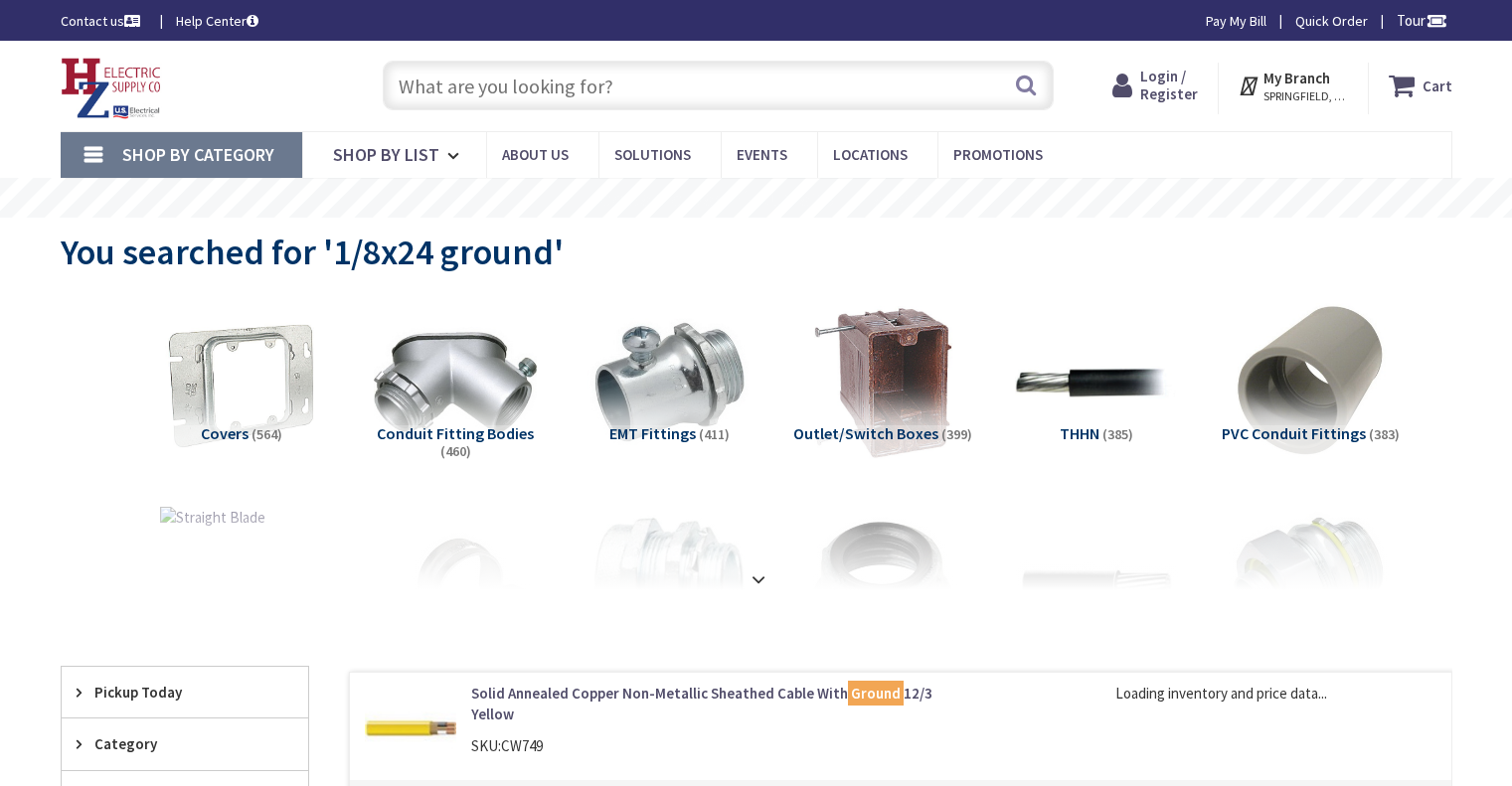 scroll, scrollTop: 0, scrollLeft: 0, axis: both 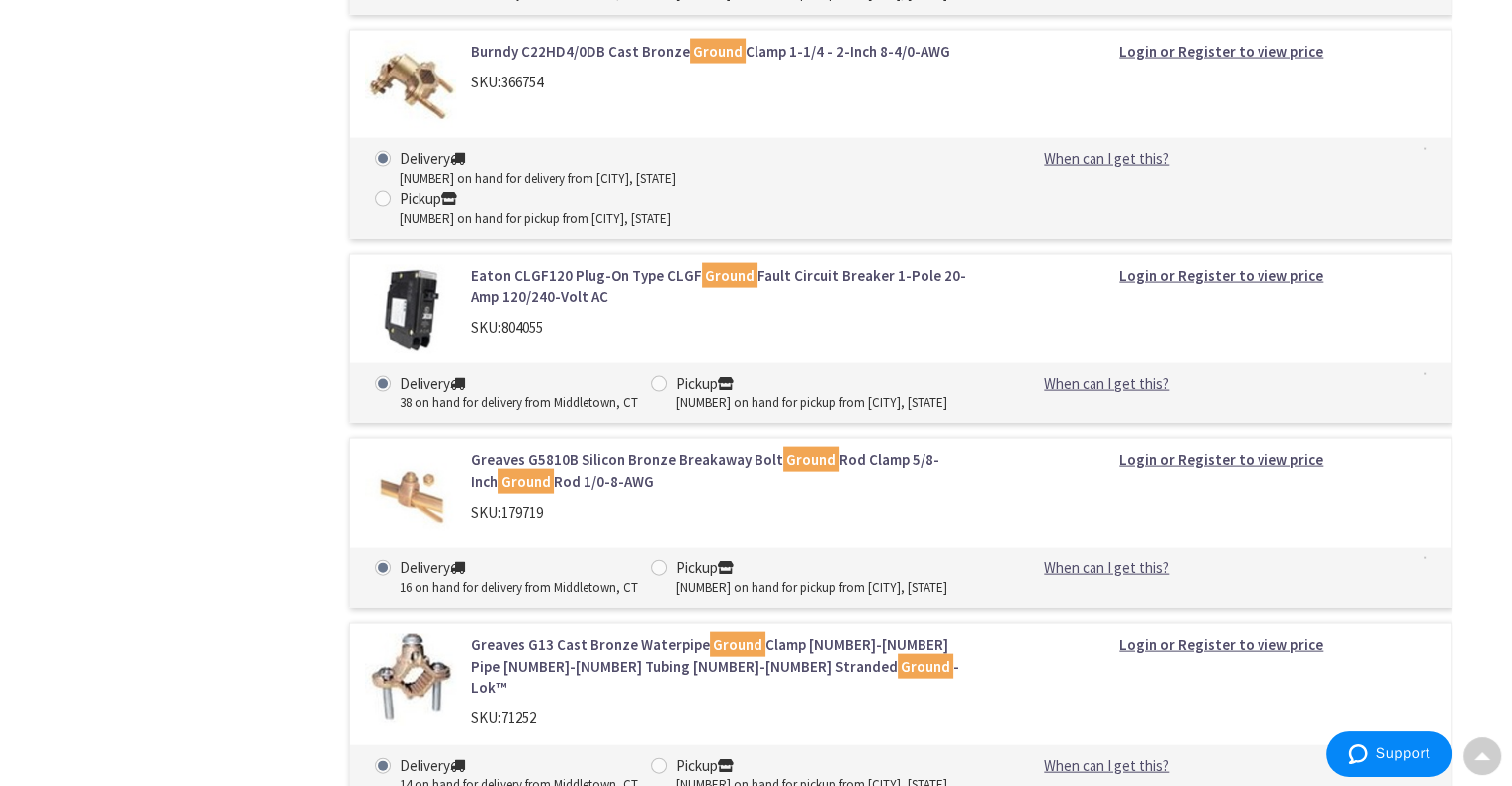 click on "Erico TMGBA12L15PT Copper 36-Hole Telecom Main  Ground ing Busbar 12-Inch Length x 4-Inch Width x 1/4-Inch Thickness Caddy®" at bounding box center (724, 1591) 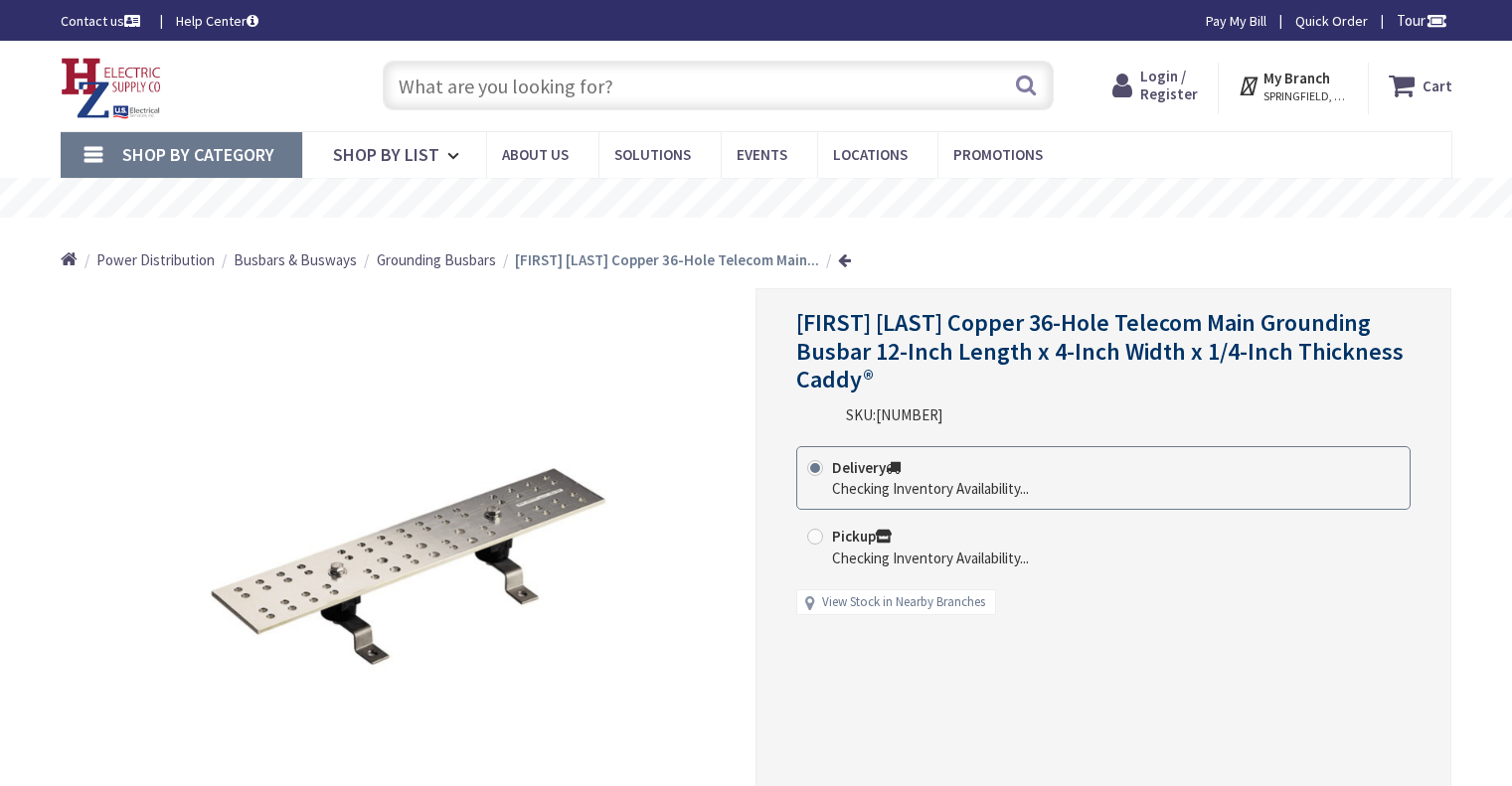scroll, scrollTop: 0, scrollLeft: 0, axis: both 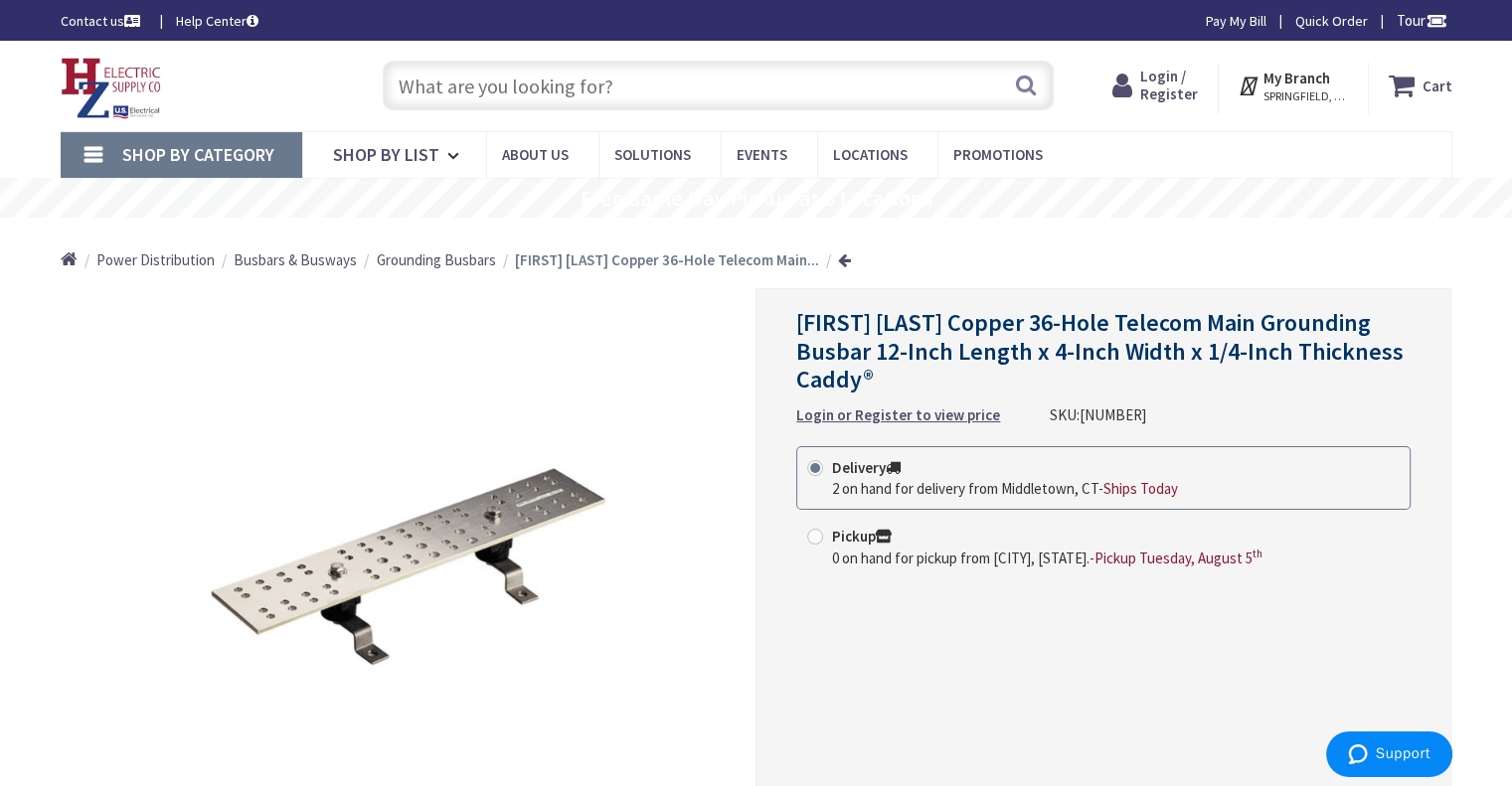 click at bounding box center [718, 85] 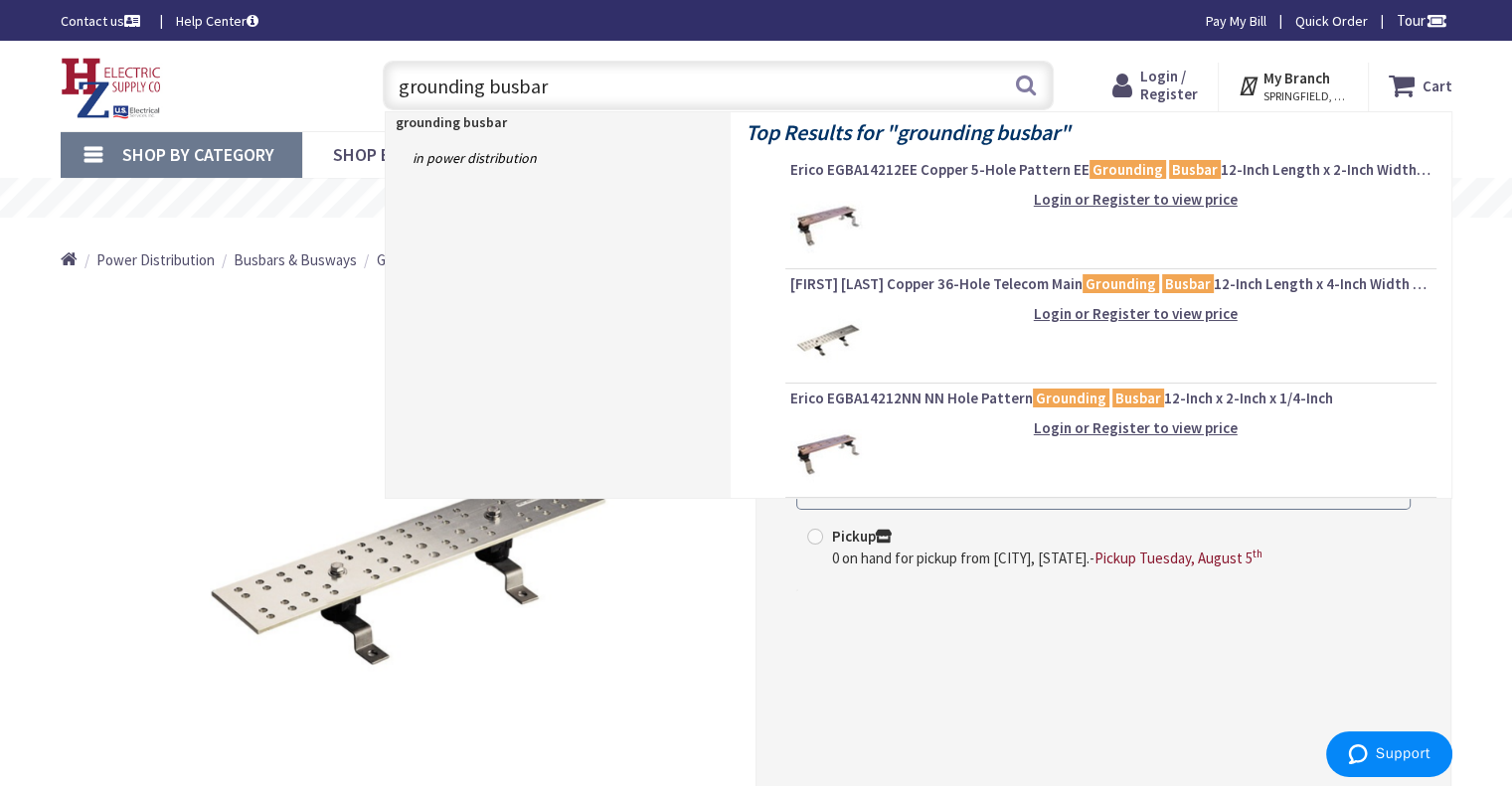 click on "grounding busbar" at bounding box center (718, 85) 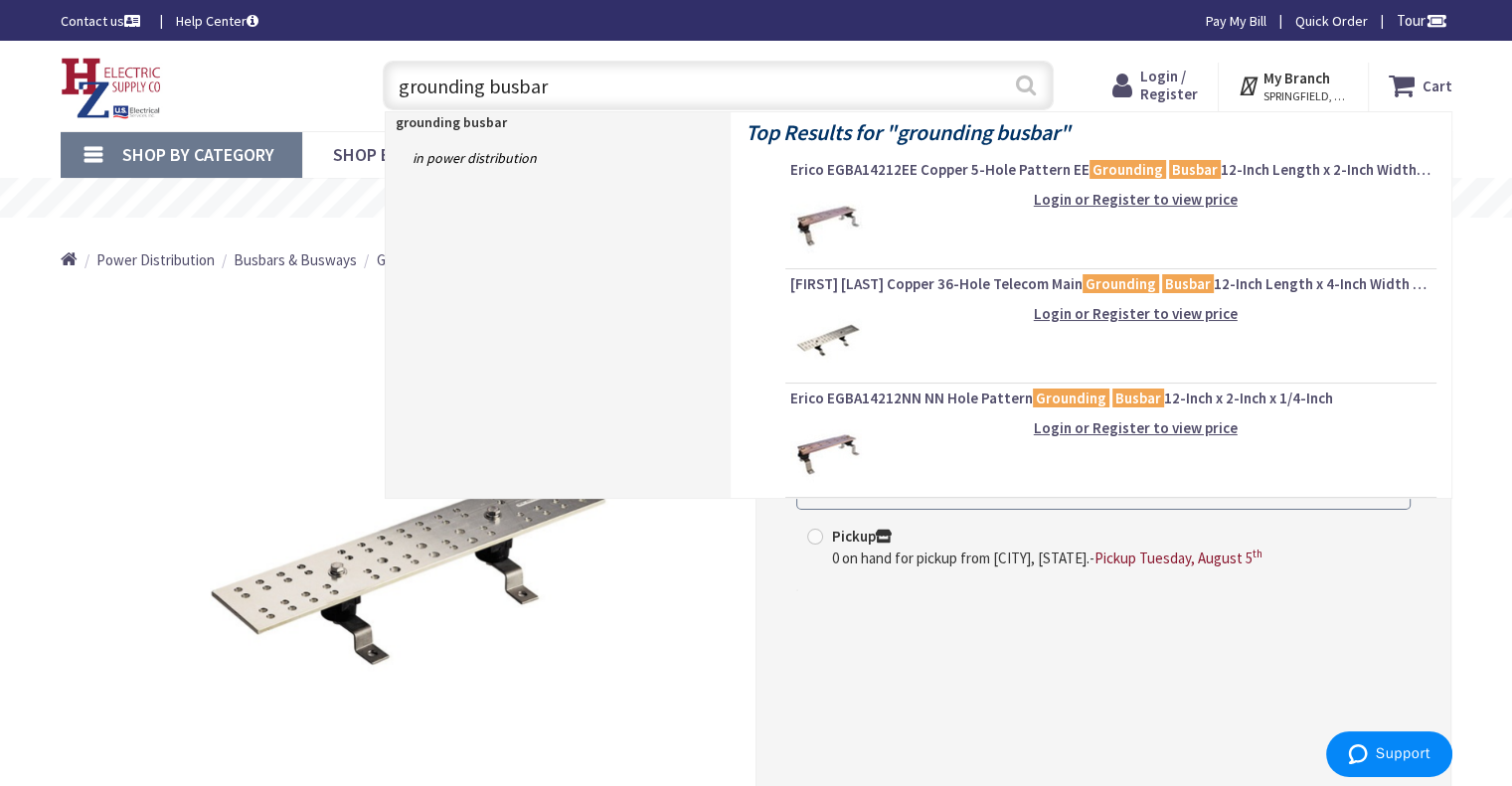 type on "grounding busbar" 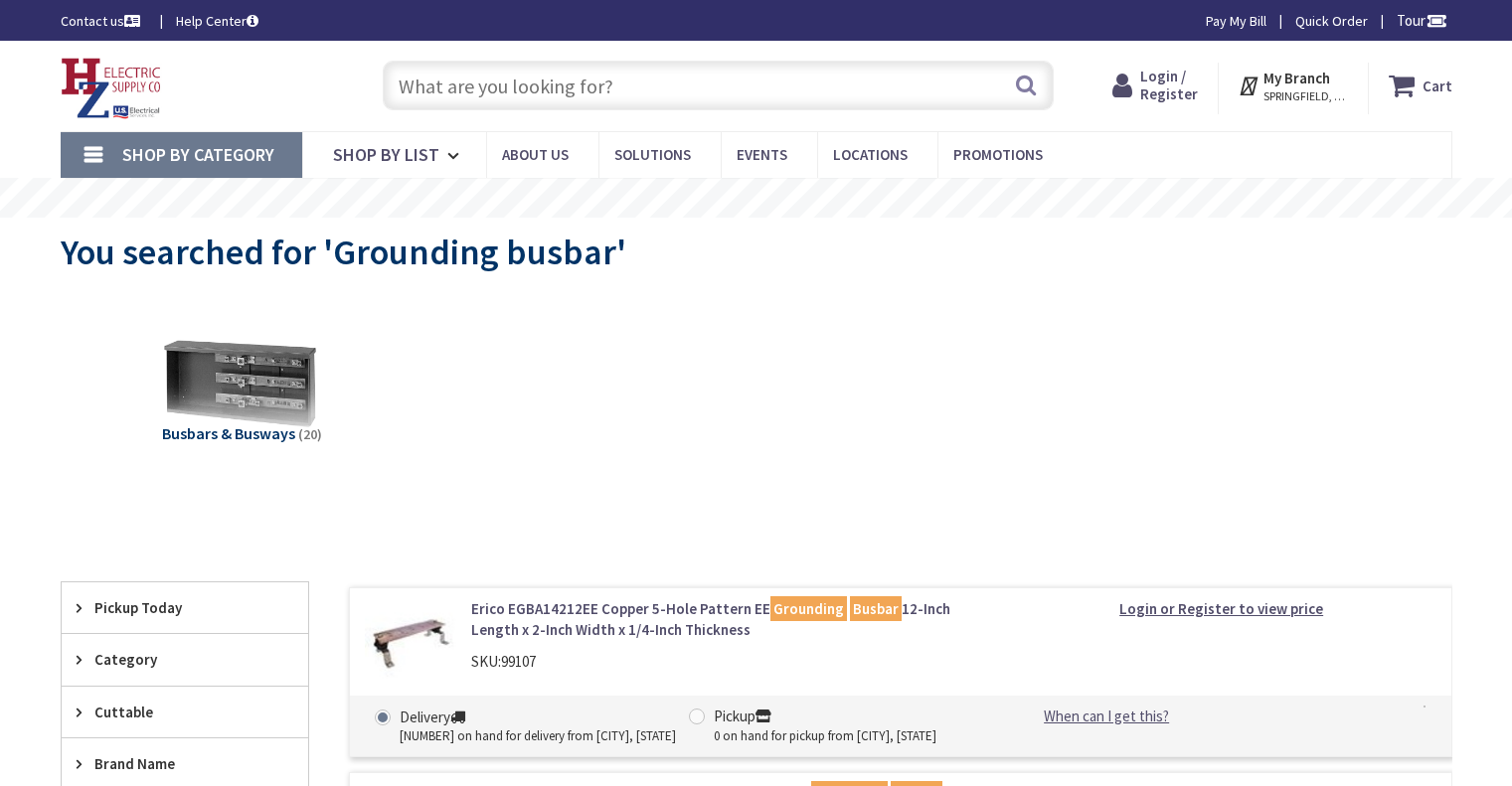 scroll, scrollTop: 0, scrollLeft: 0, axis: both 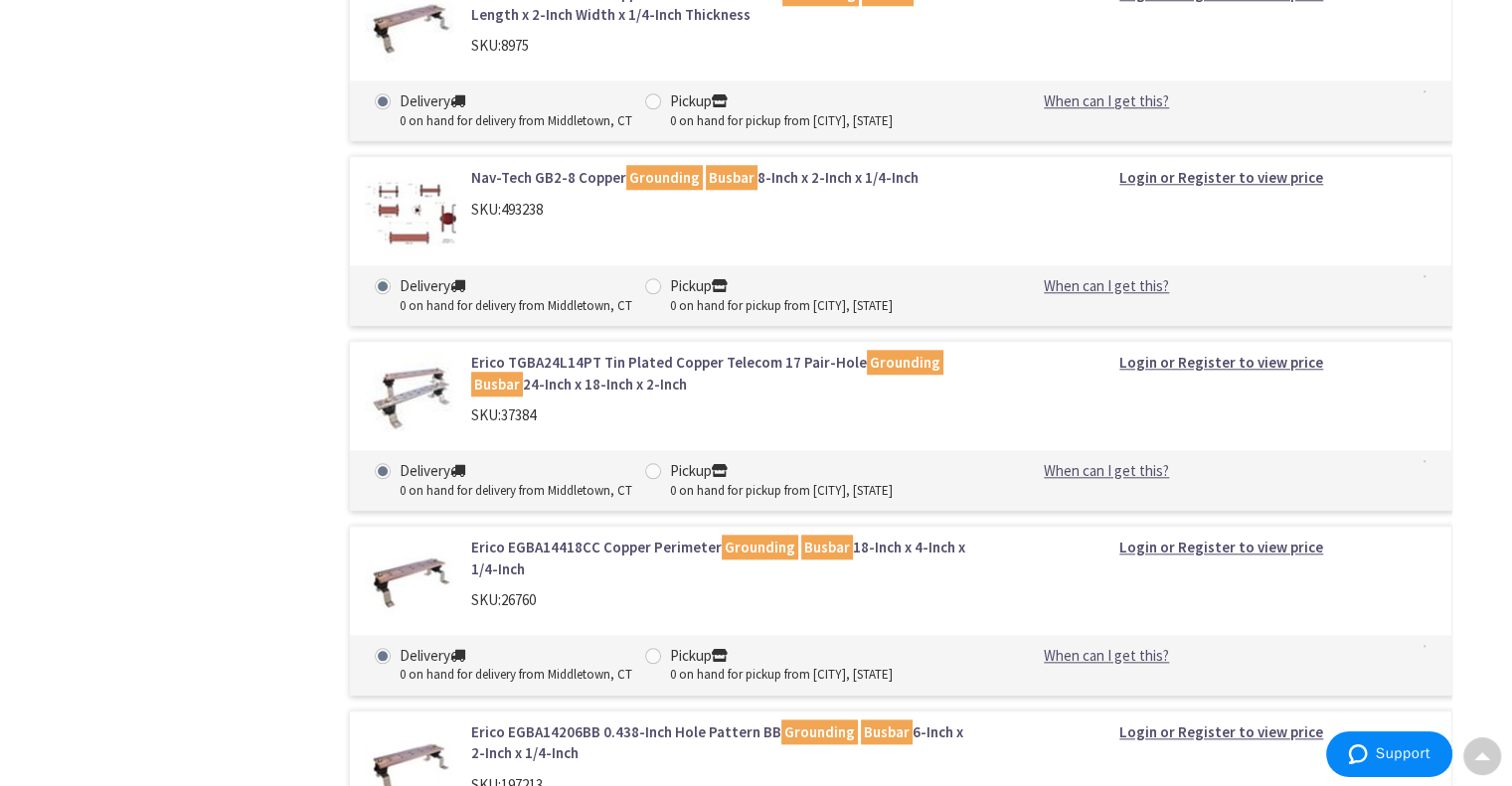 click on "Delivery
0 on hand for delivery from Middletown, CT
Pickup
0 on hand for pickup from Springfield, MA
When can I get this?
When can I get this?
Deliver  -            Call for availability
Pickup  -       Out of stock. Call  +1-413-848-6603  to confirm pickup." at bounding box center [901, 110] 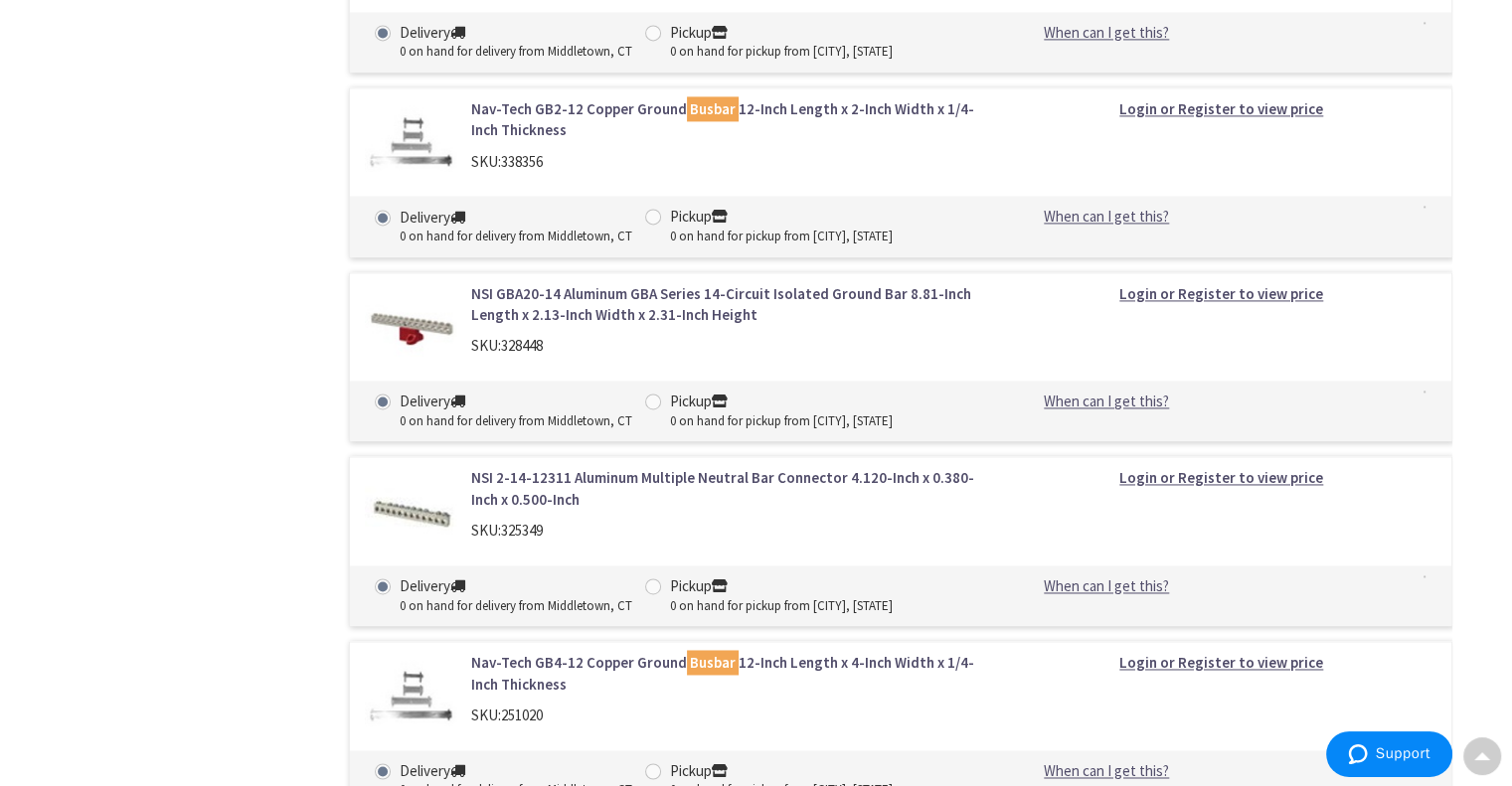 scroll, scrollTop: 2921, scrollLeft: 0, axis: vertical 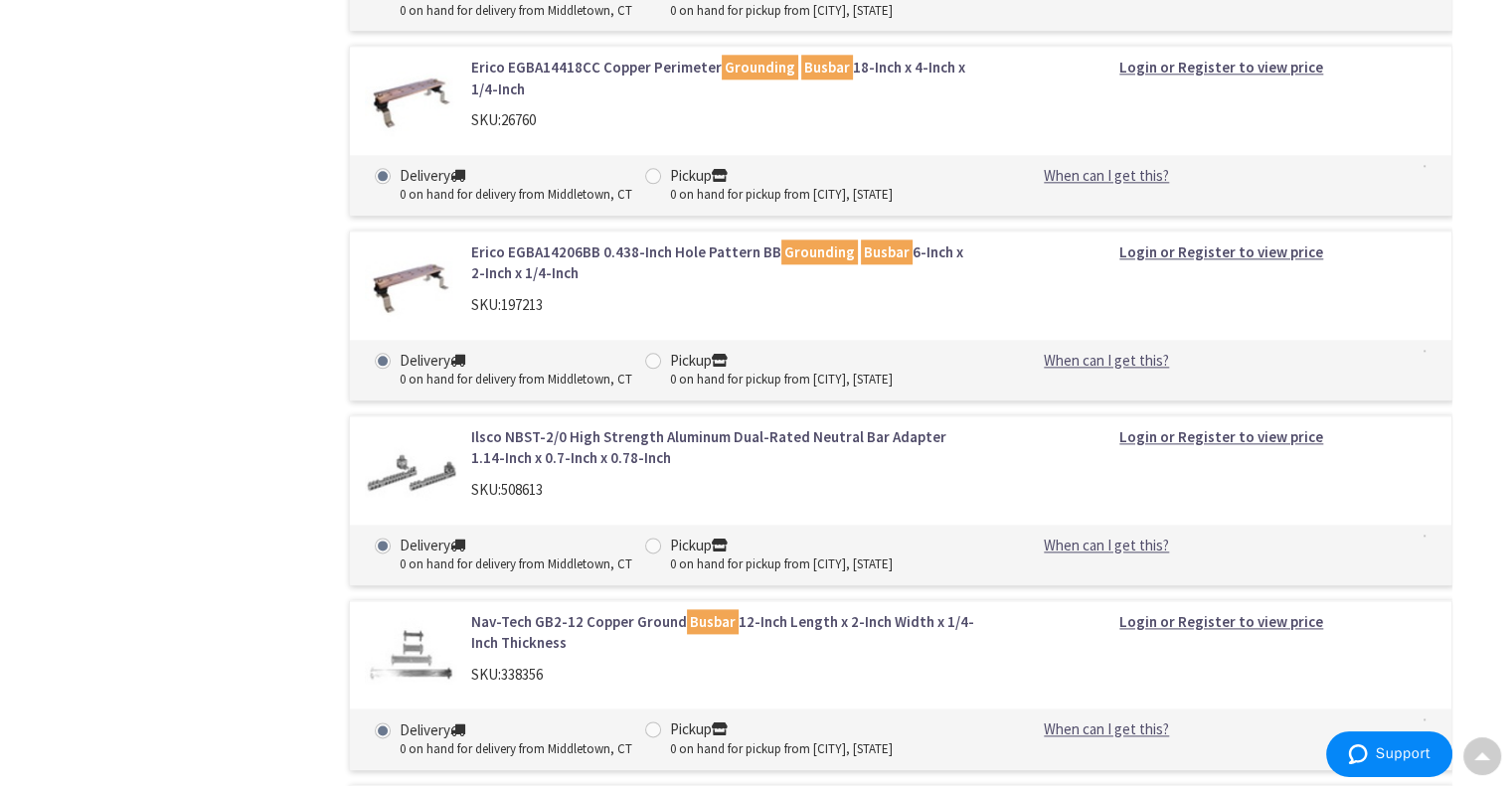 drag, startPoint x: 1507, startPoint y: 456, endPoint x: 1503, endPoint y: 409, distance: 47.169906 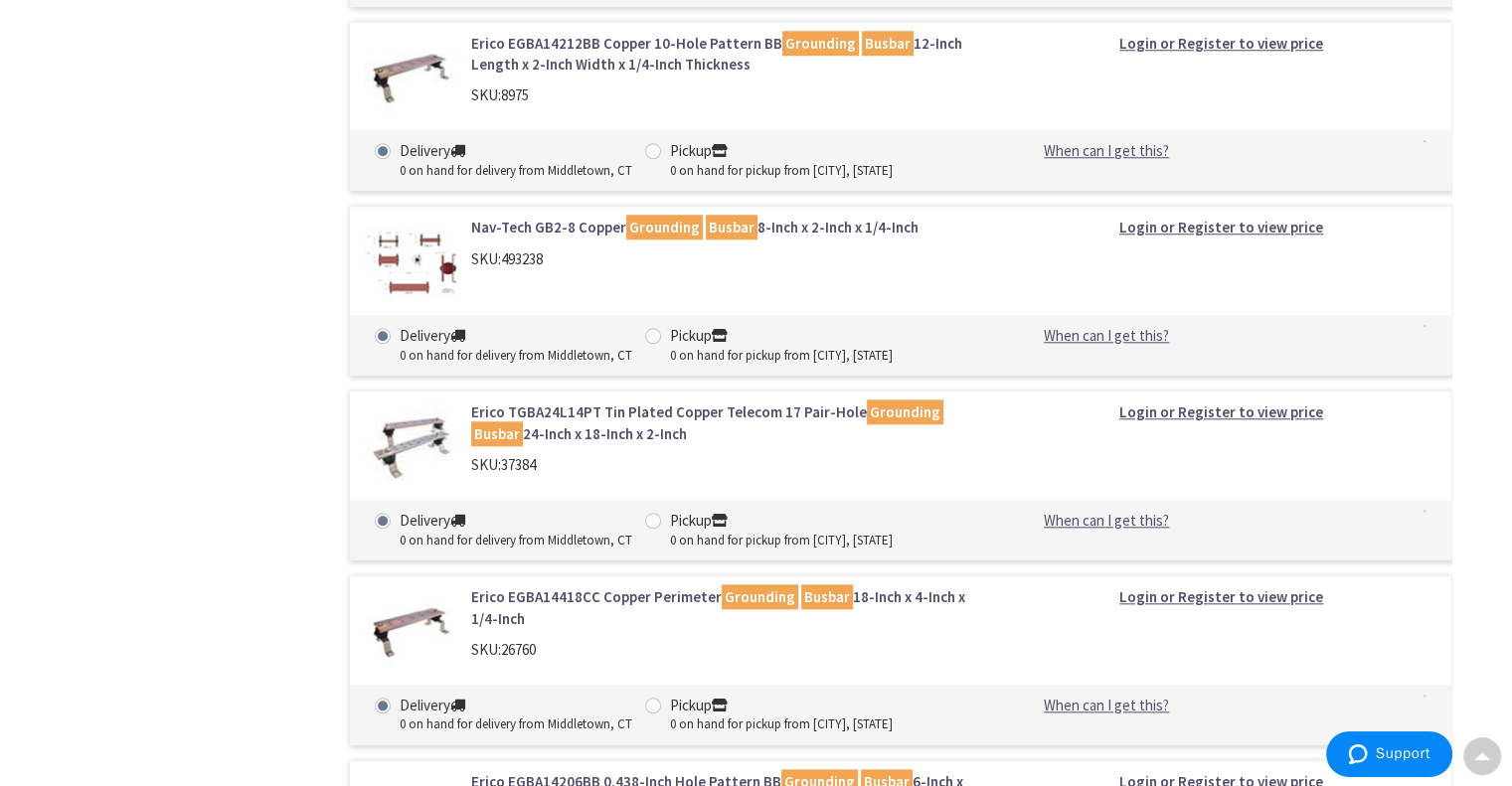 scroll, scrollTop: 1844, scrollLeft: 0, axis: vertical 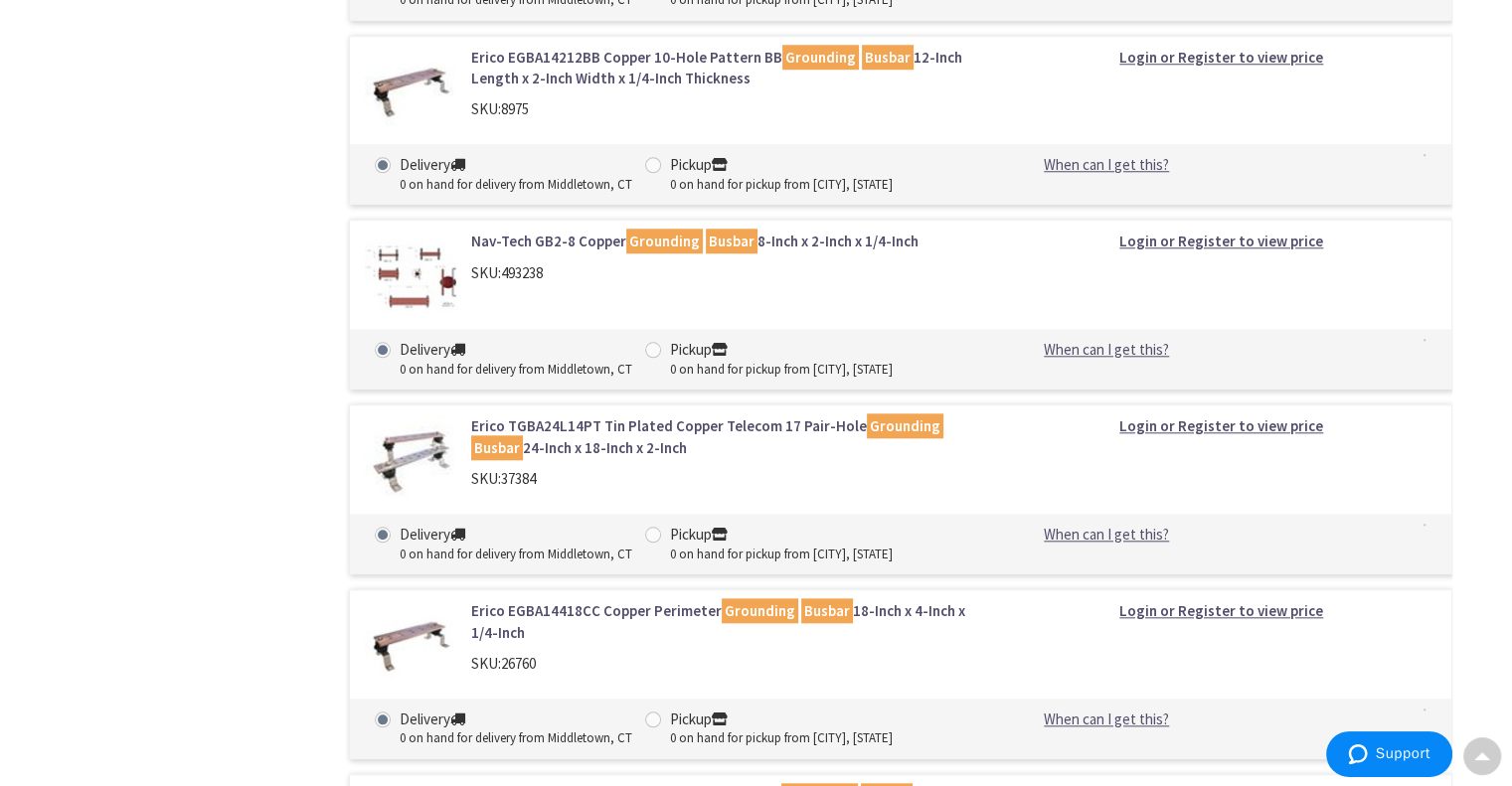click on "Erico TGBA24L14PT Tin Plated Copper Telecom 17 Pair-Hole  Grounding   Busbar  24-Inch x 18-Inch x 2-Inch" at bounding box center [724, 436] 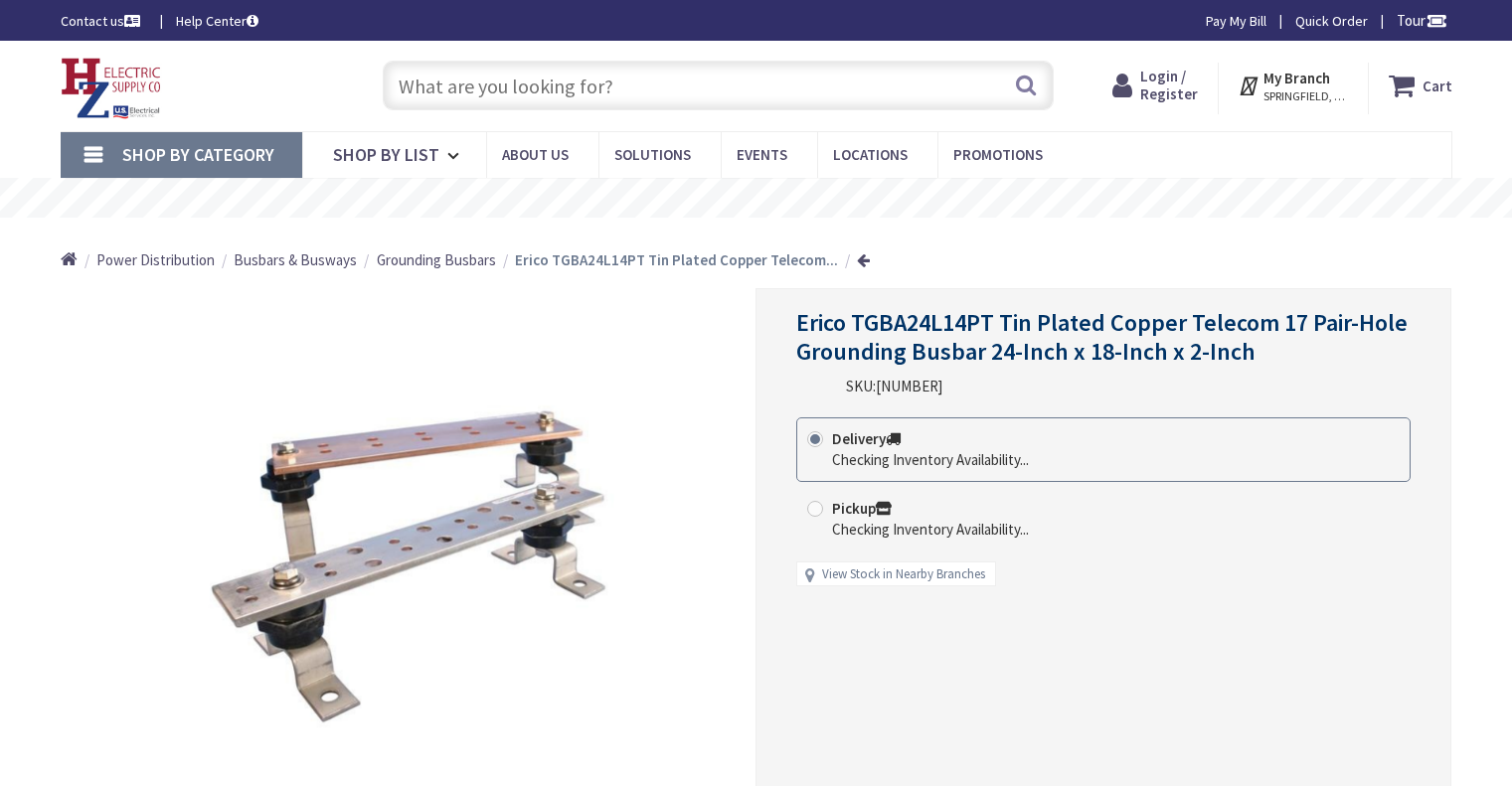 scroll, scrollTop: 0, scrollLeft: 0, axis: both 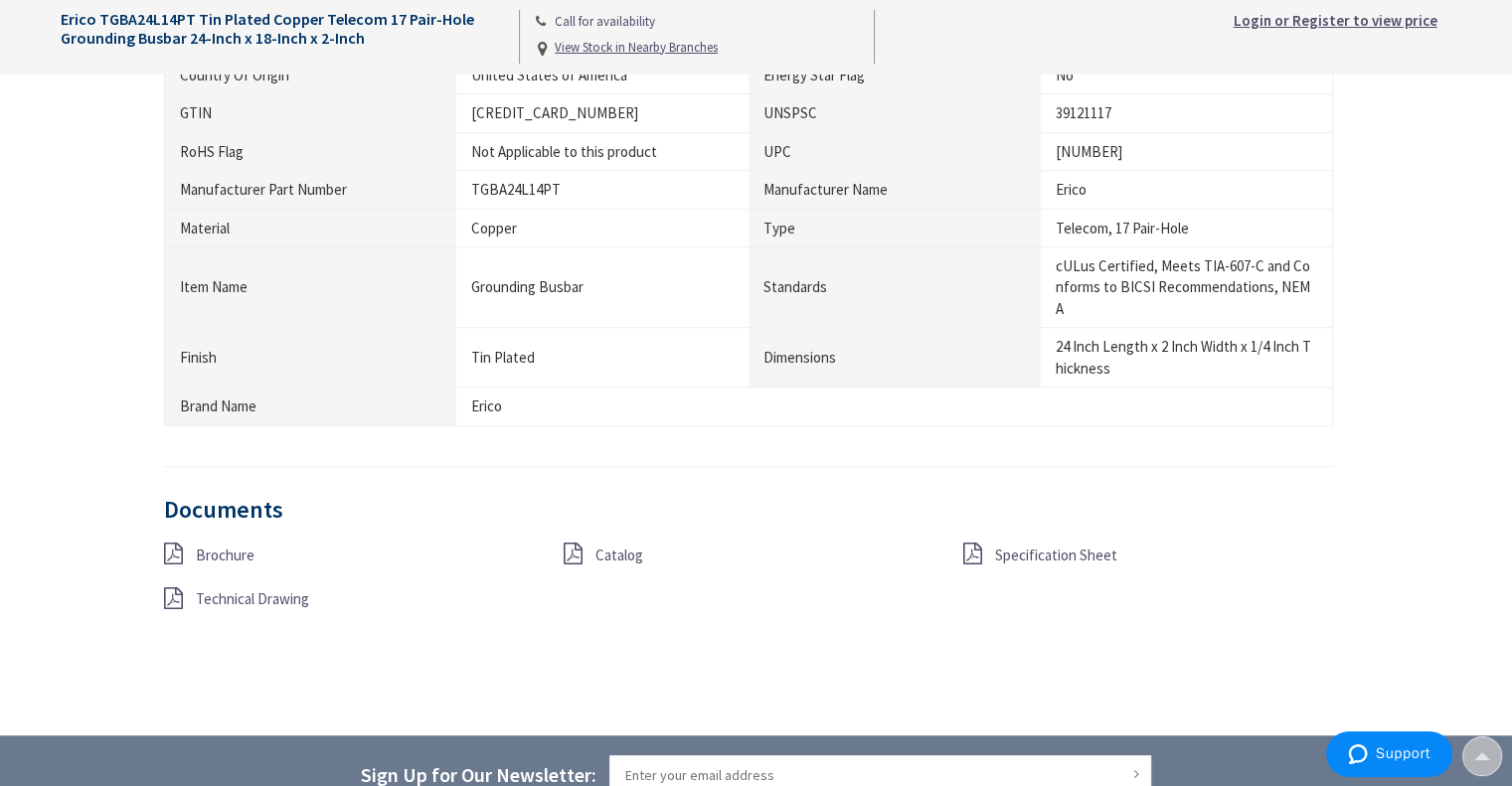 click at bounding box center [173, 598] 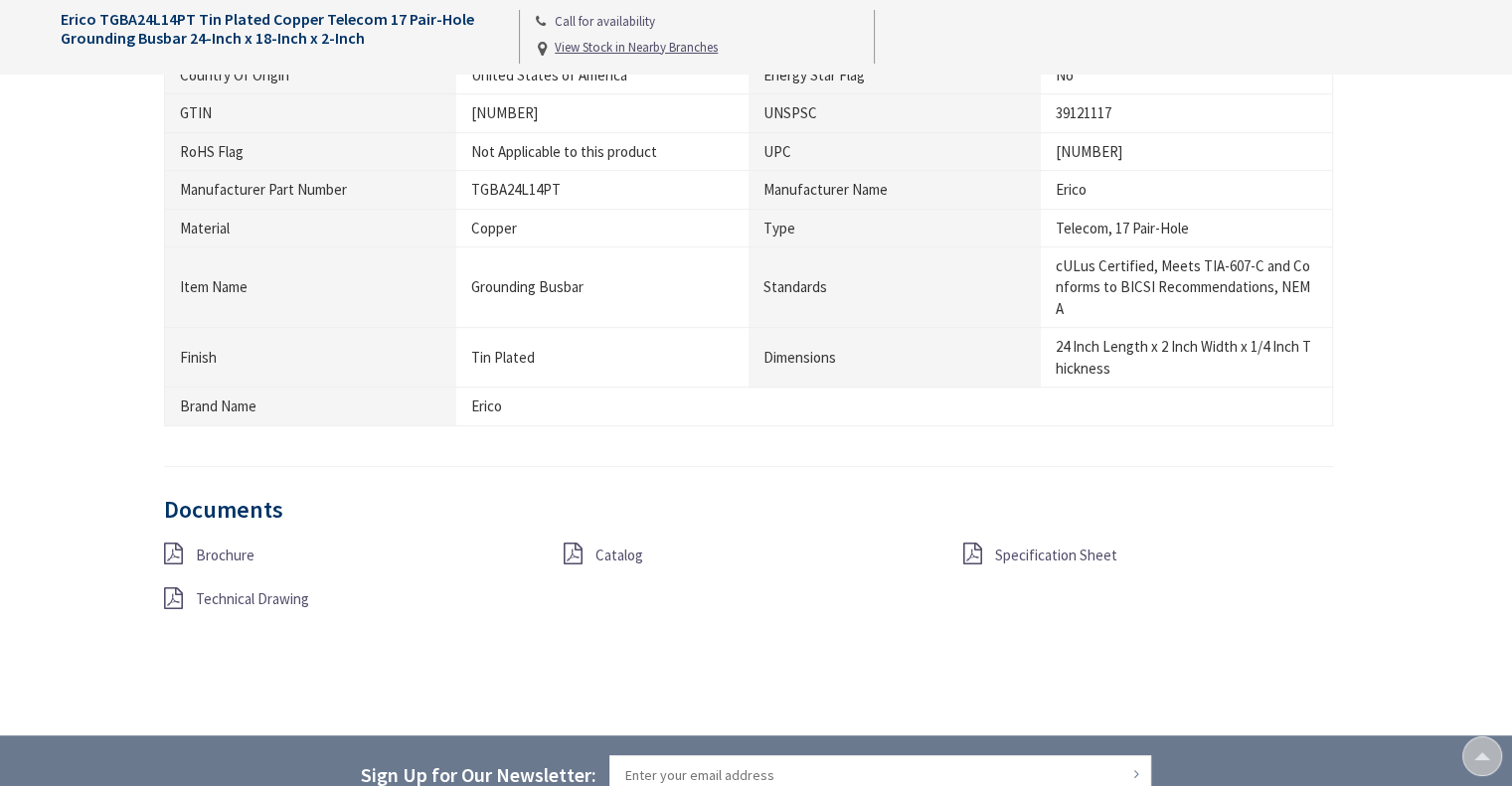 scroll, scrollTop: 1153, scrollLeft: 0, axis: vertical 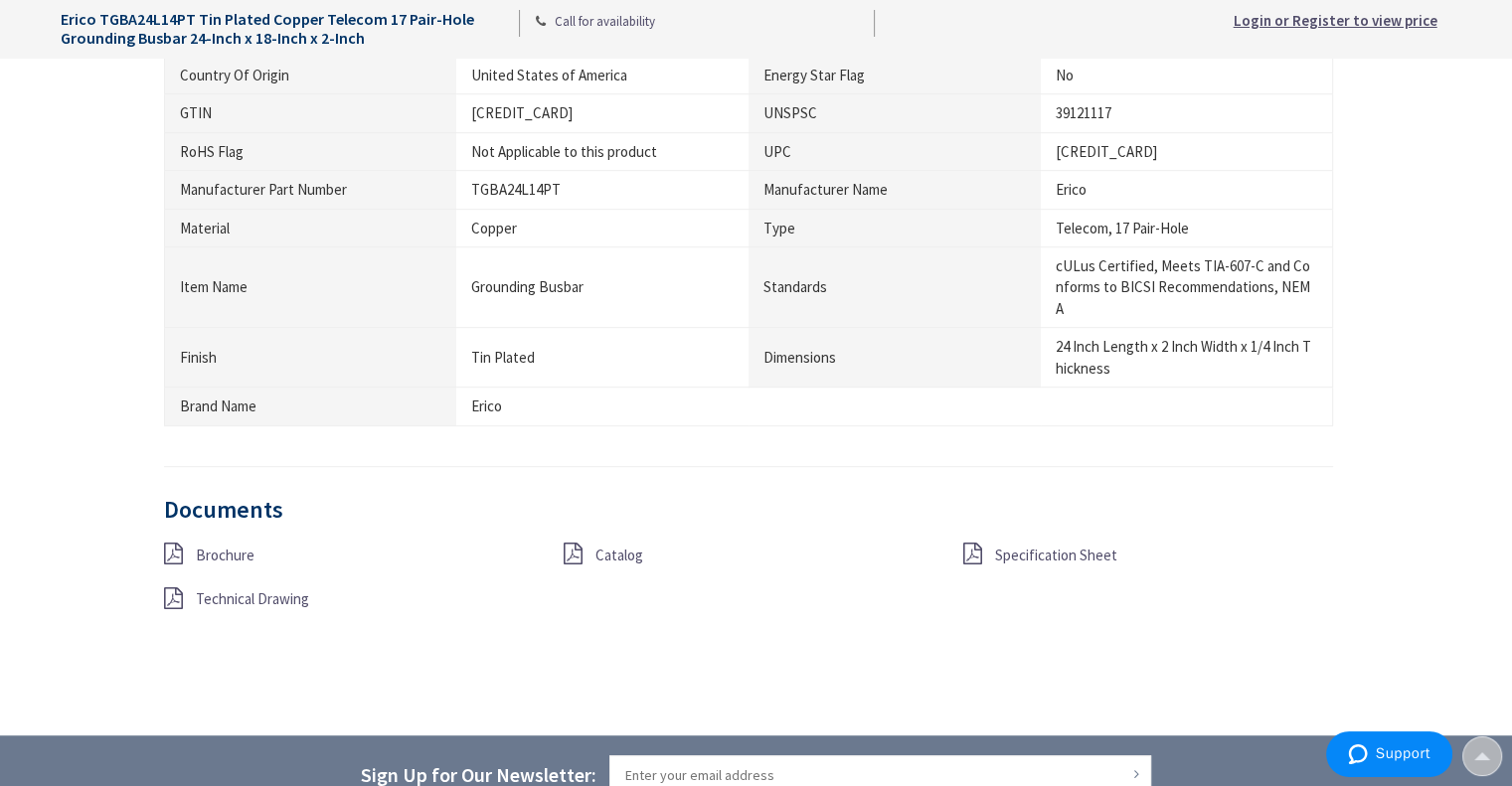 click at bounding box center [972, 553] 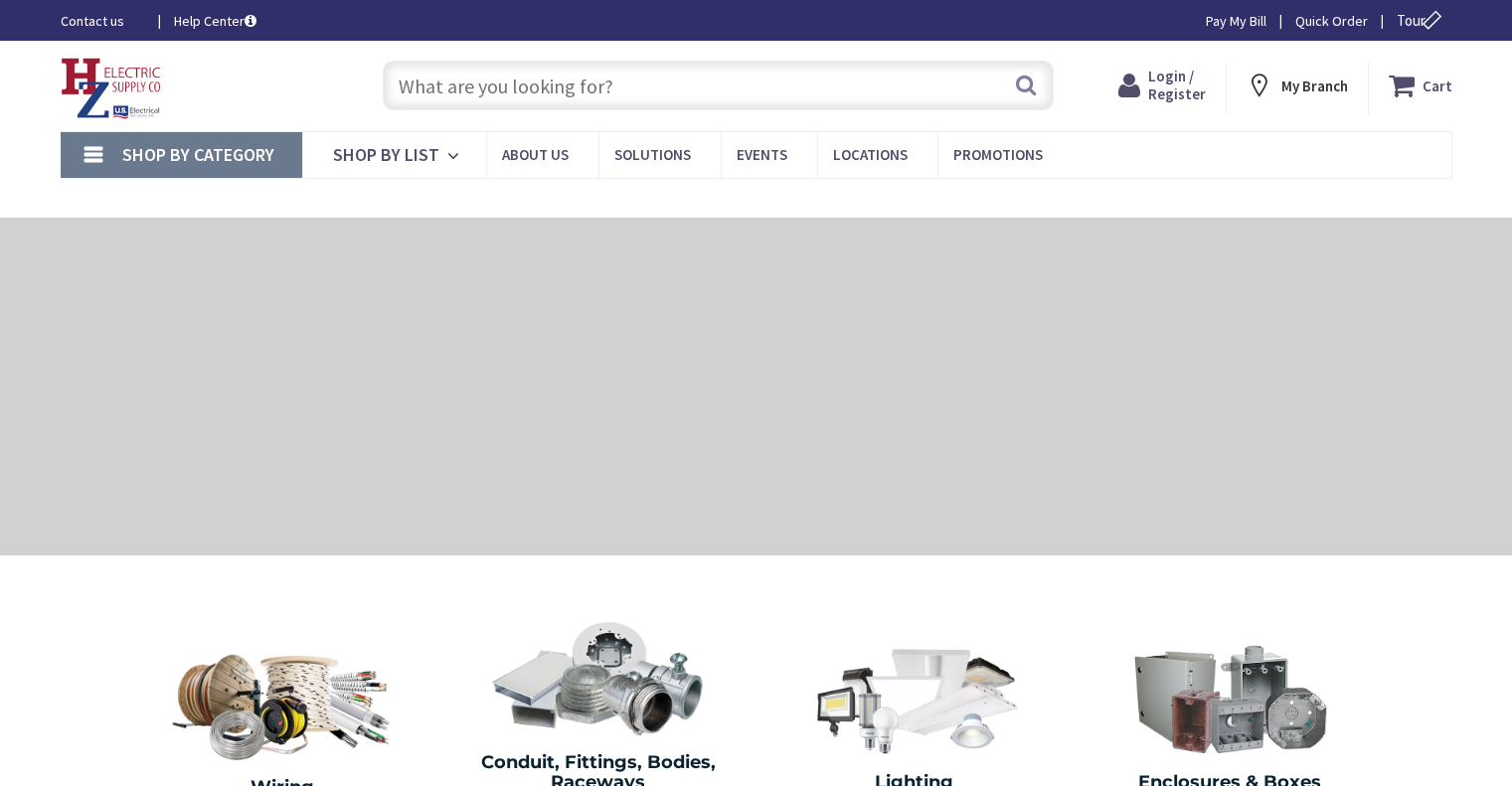 scroll, scrollTop: 0, scrollLeft: 0, axis: both 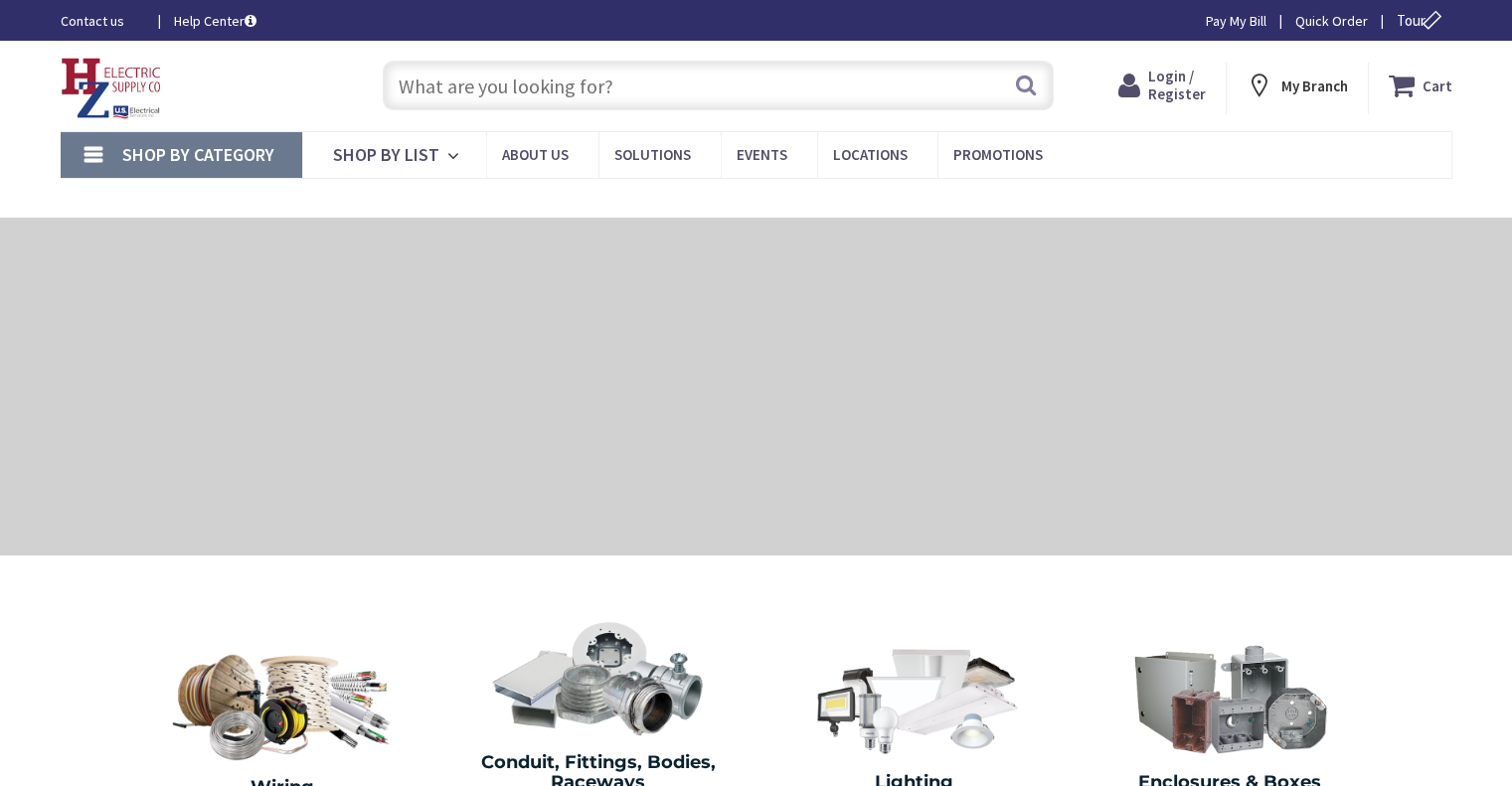 click at bounding box center [718, 85] 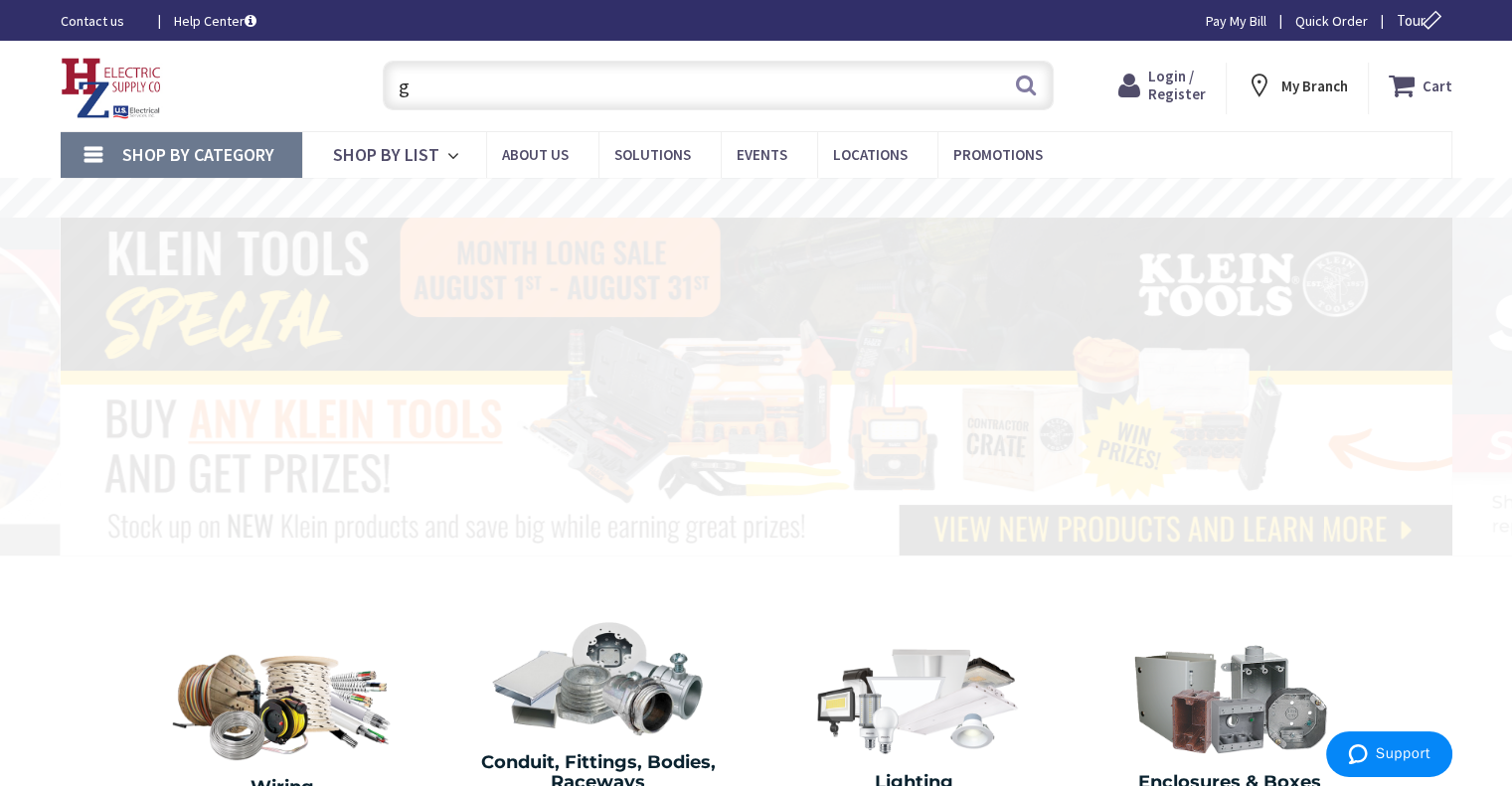 click on "g" at bounding box center [718, 85] 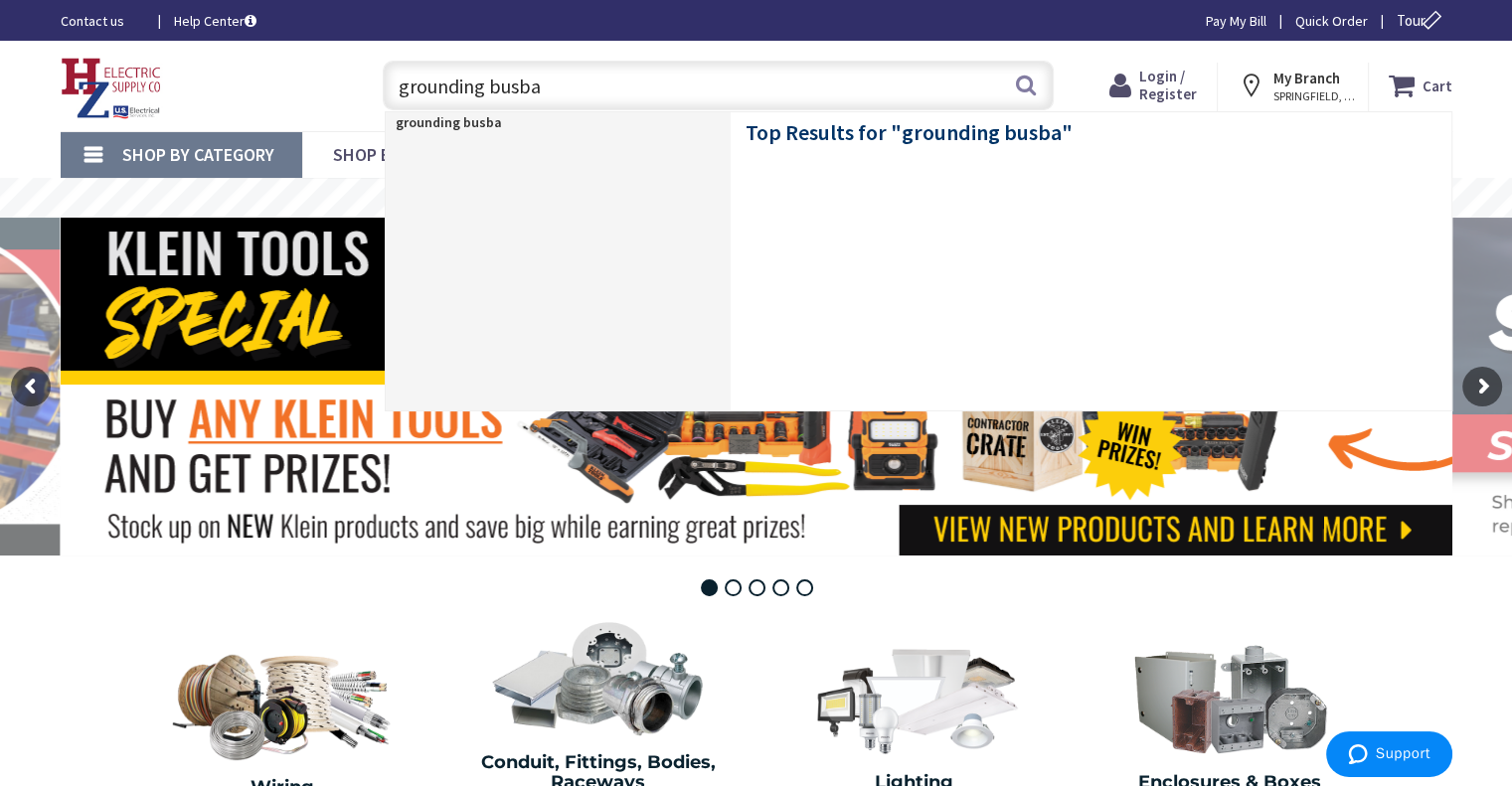 type on "grounding busbar" 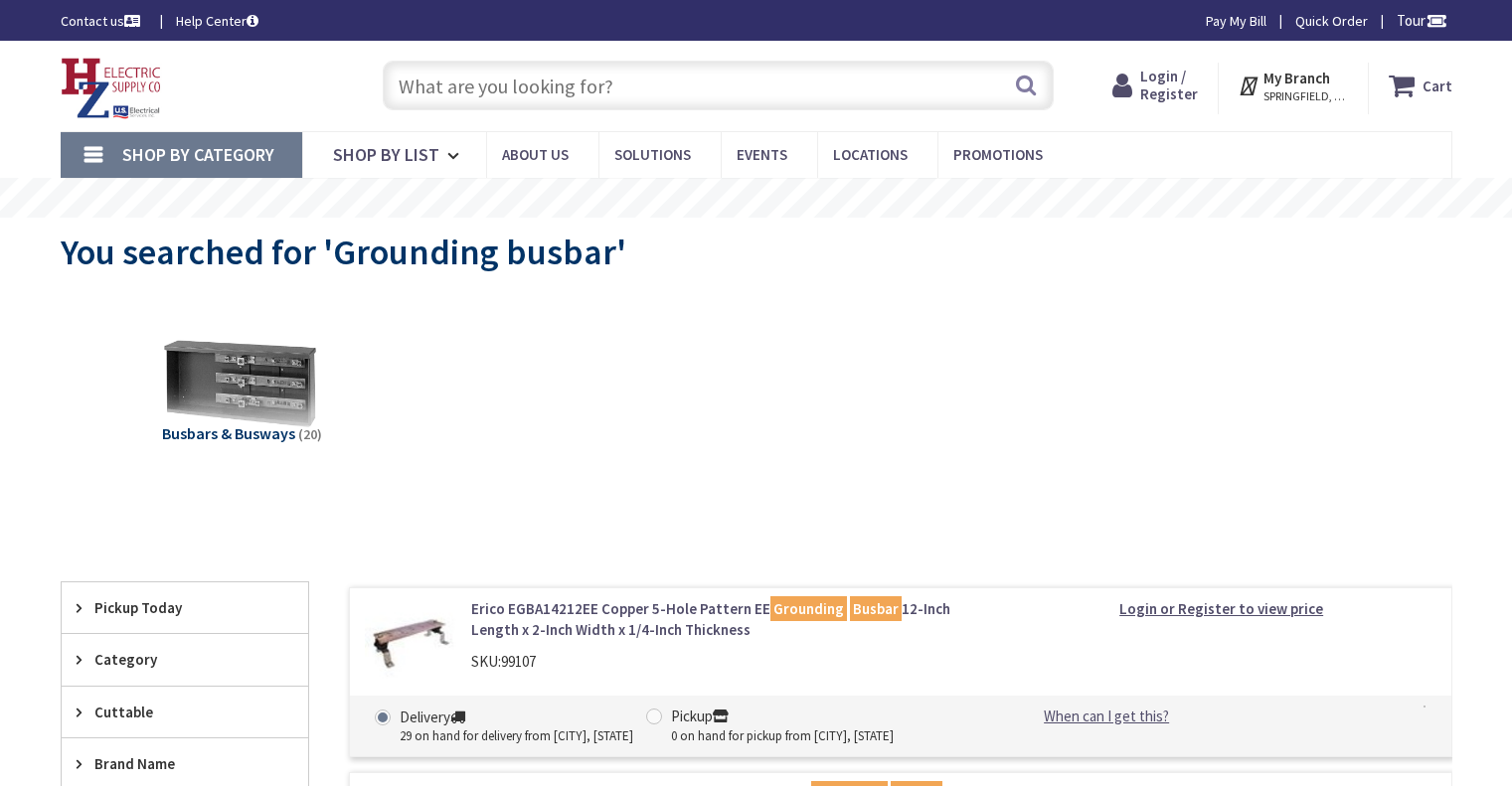 scroll, scrollTop: 0, scrollLeft: 0, axis: both 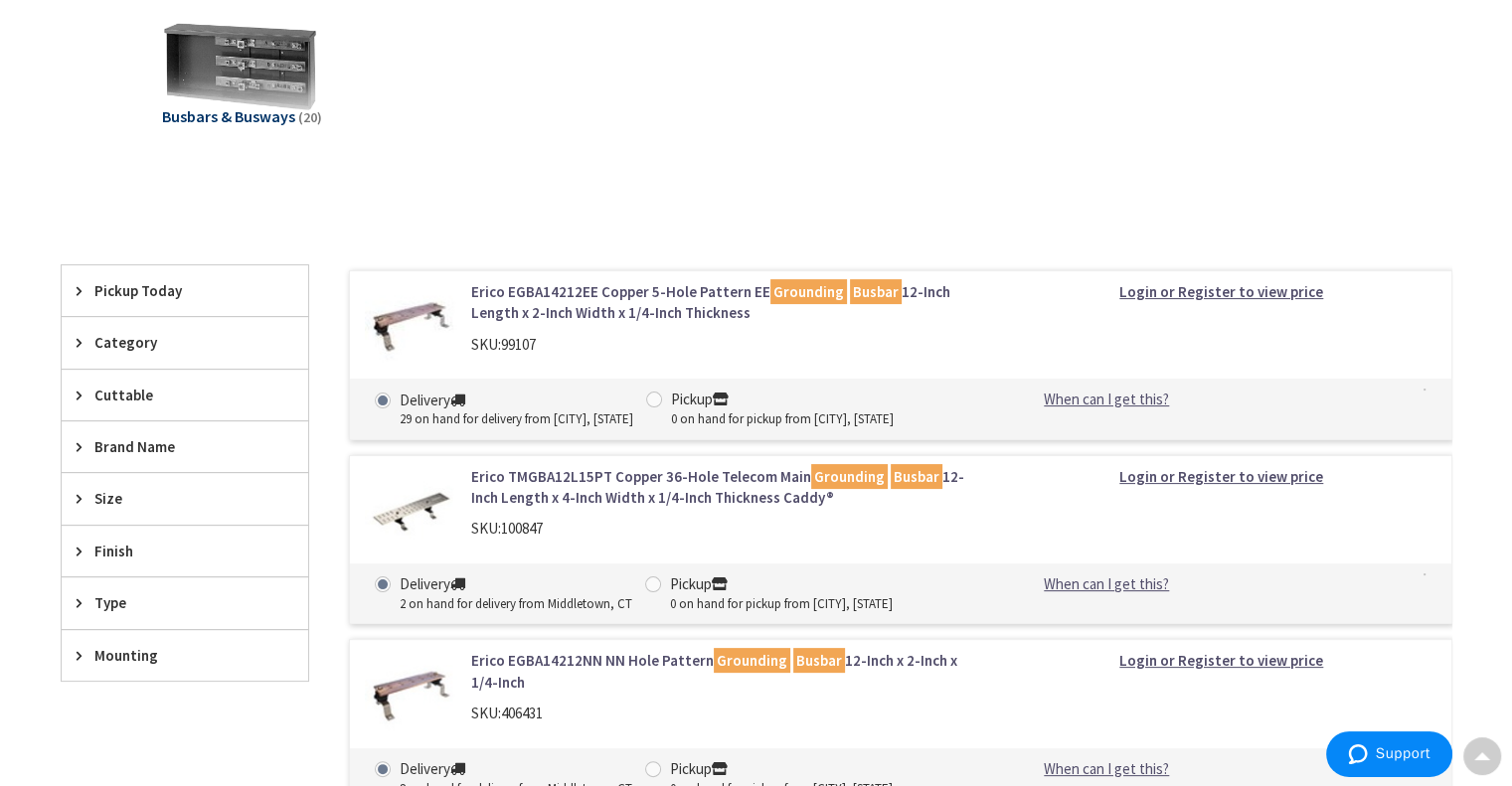 click on "Erico EGBA14212EE Copper 5-Hole Pattern EE  Grounding   Busbar  12-Inch Length x 2-Inch Width x 1/4-Inch Thickness" at bounding box center [724, 302] 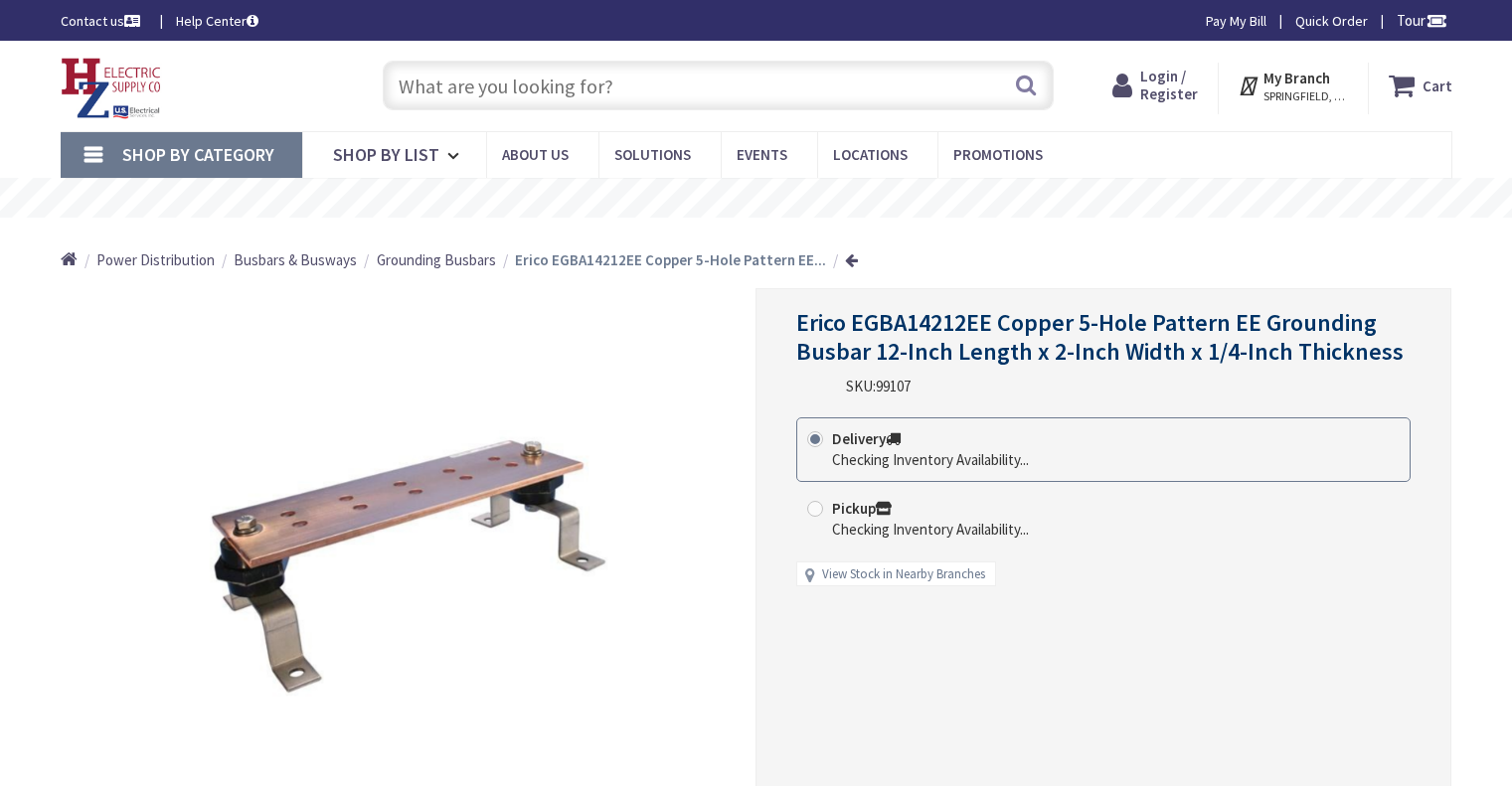 scroll, scrollTop: 0, scrollLeft: 0, axis: both 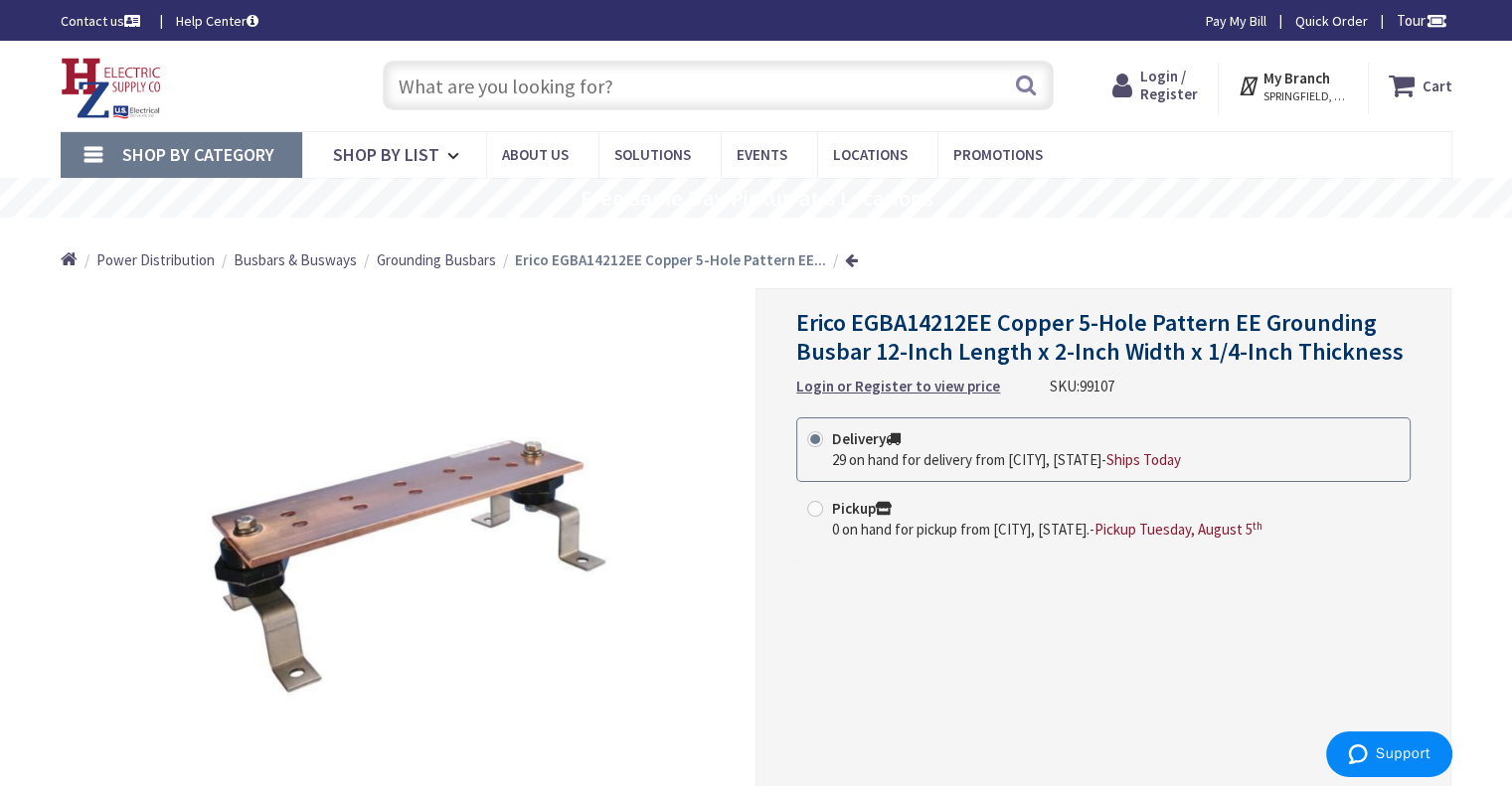 click at bounding box center [1406, 85] 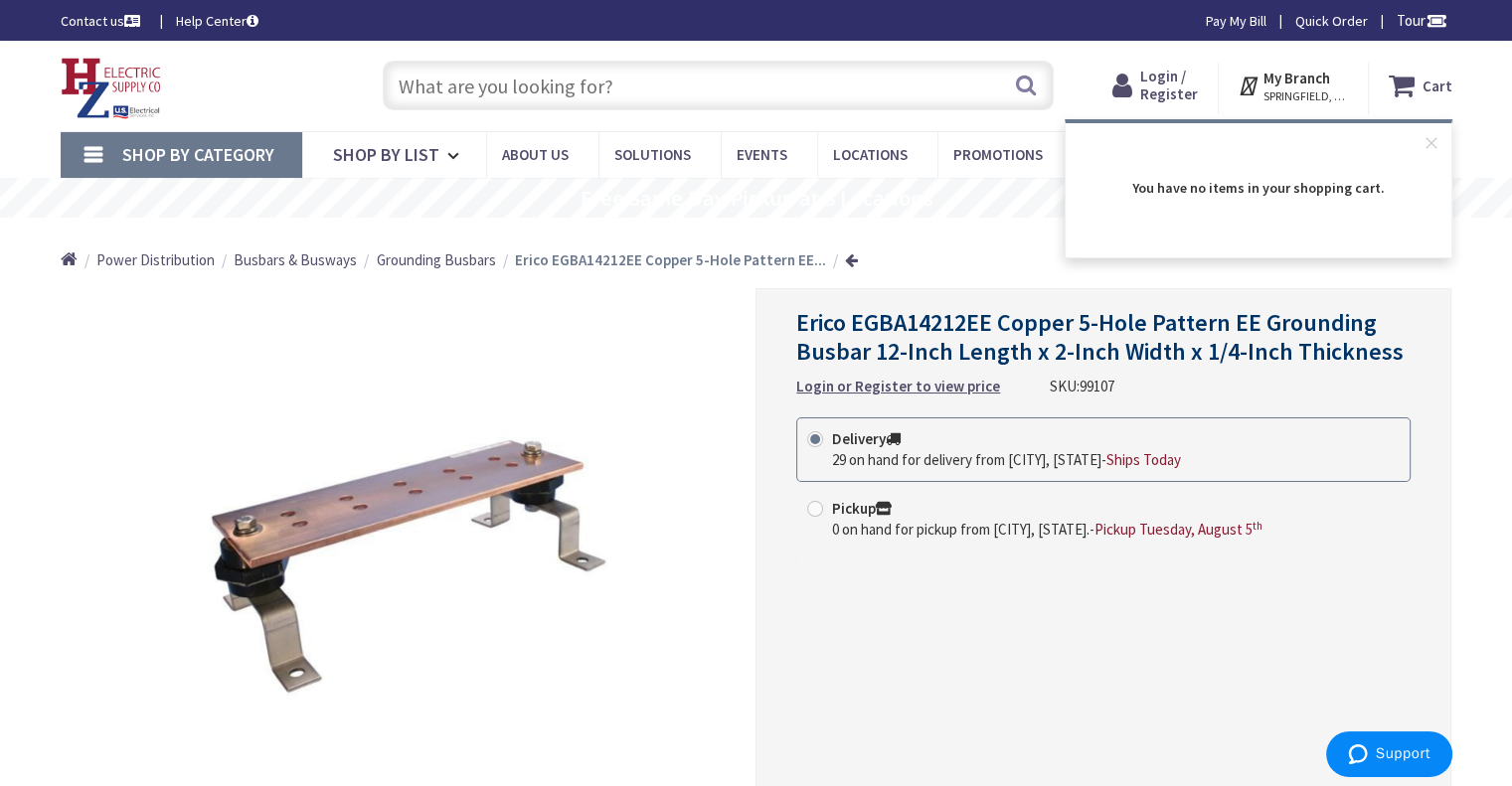 click at bounding box center (1406, 85) 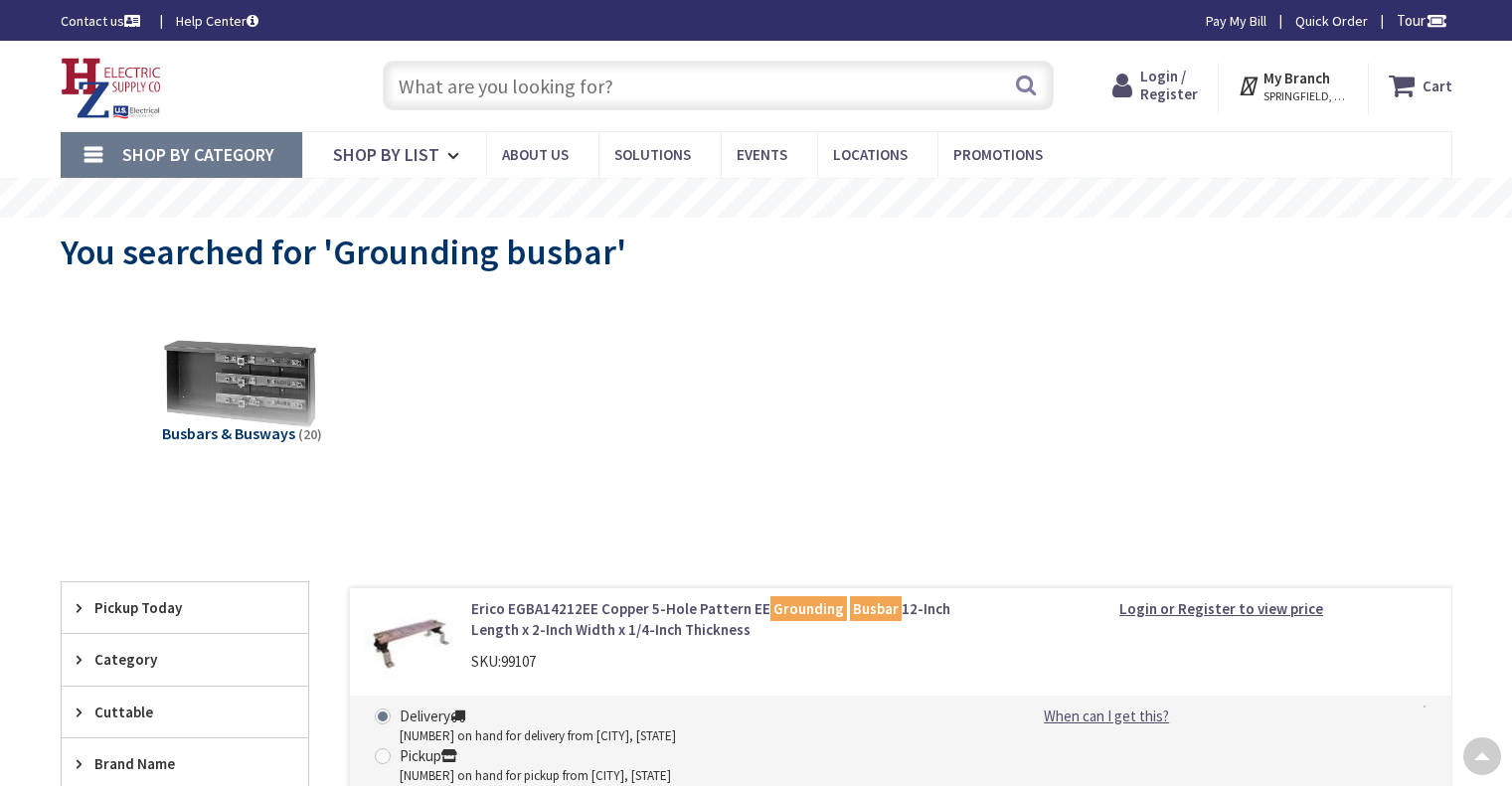 scroll, scrollTop: 317, scrollLeft: 0, axis: vertical 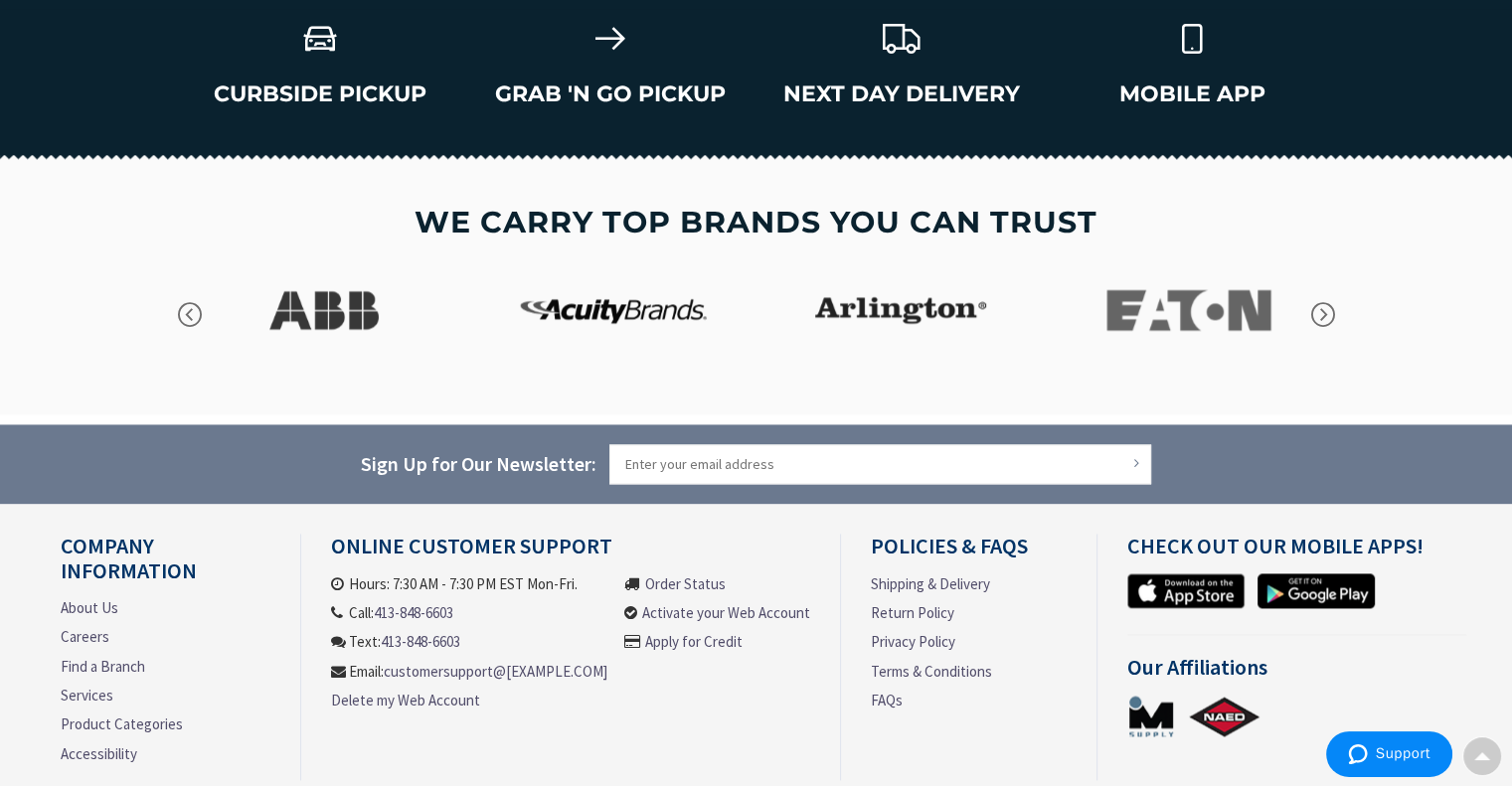 click on "CURBSIDE PICKUP
GRAB 'N GO PICKUP
NEXT DAY DELIVERY
MOBILE APP" at bounding box center (756, 81) 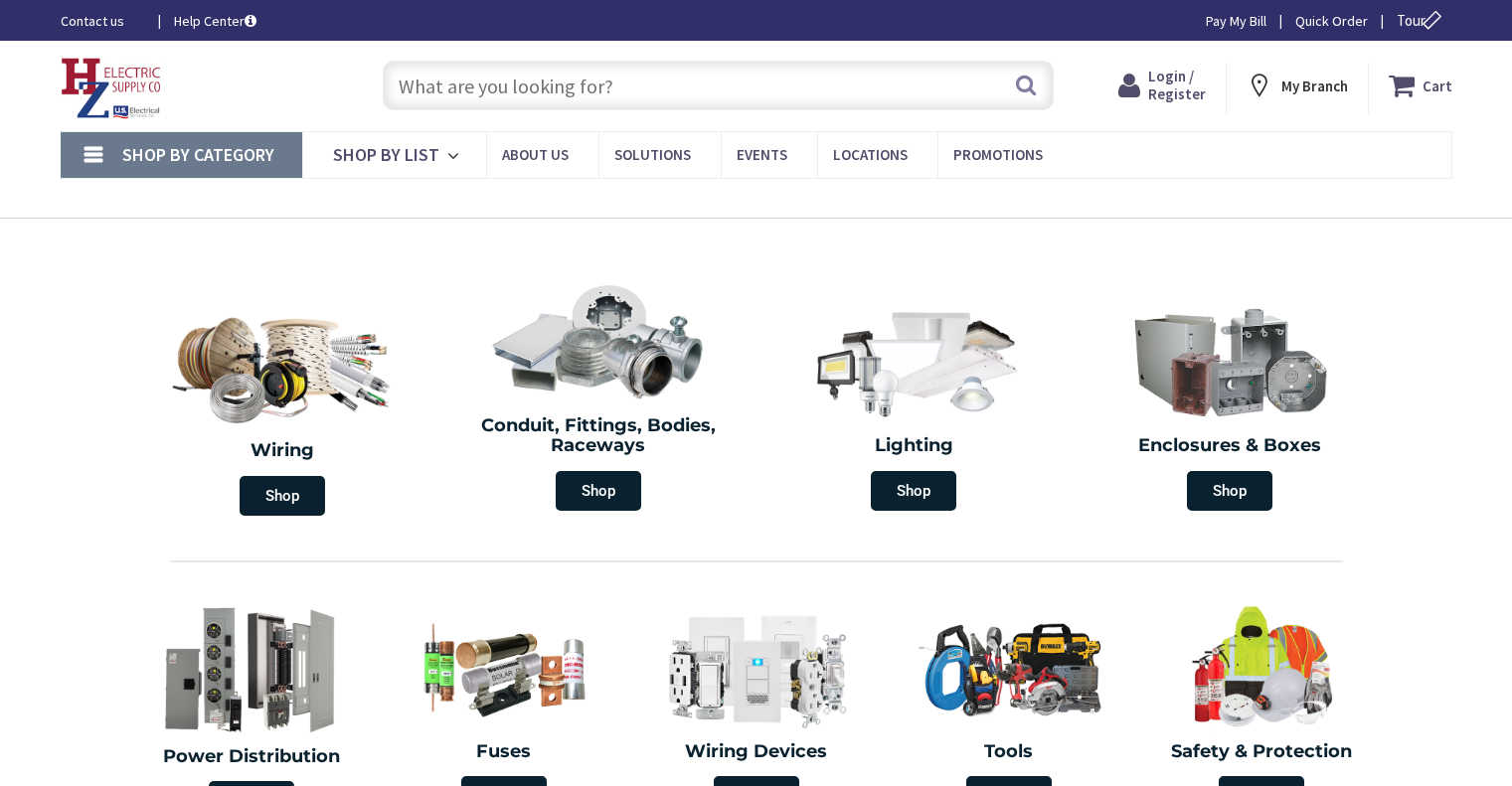 scroll, scrollTop: 0, scrollLeft: 0, axis: both 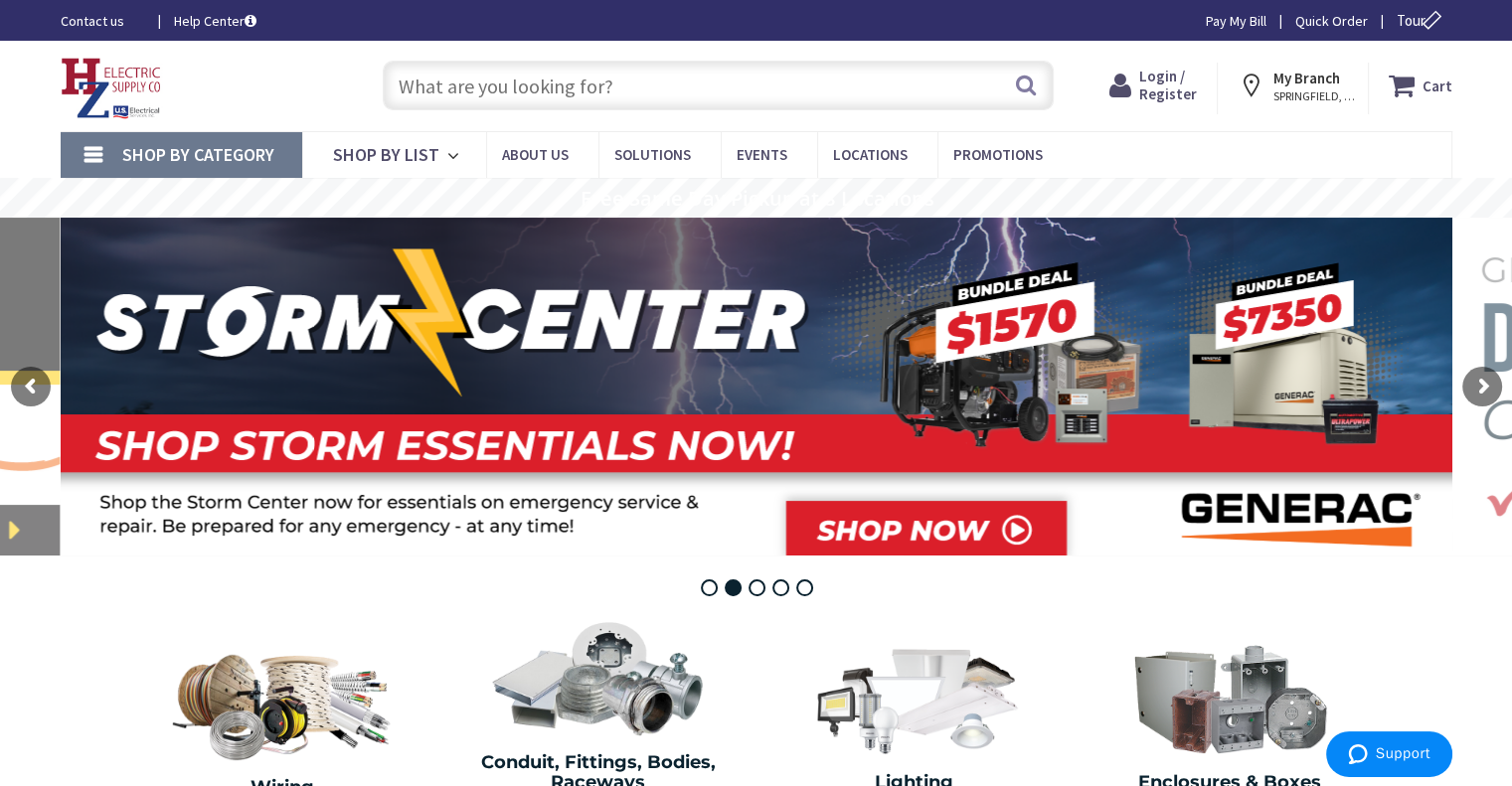 click at bounding box center (718, 85) 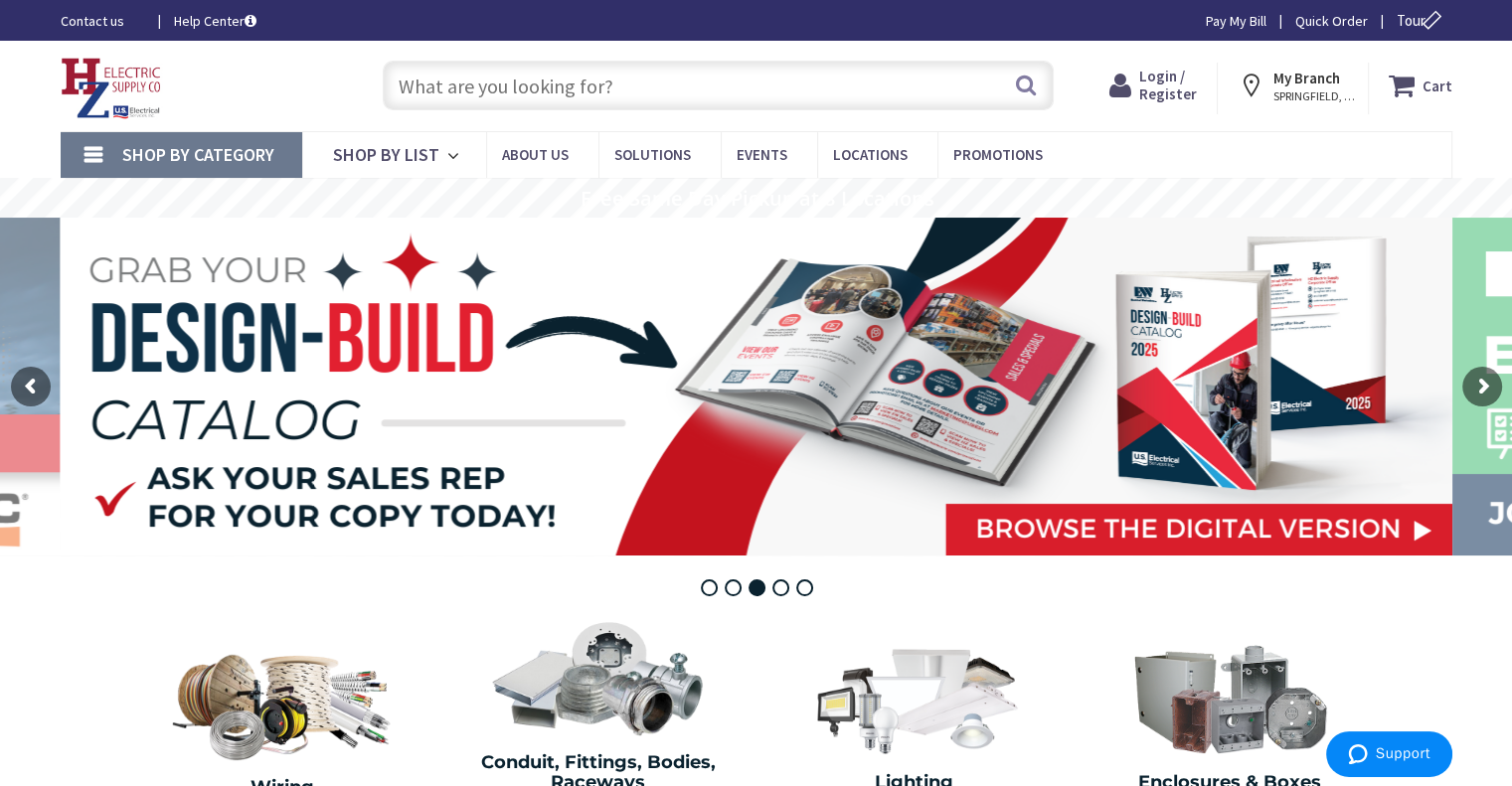 click at bounding box center (718, 85) 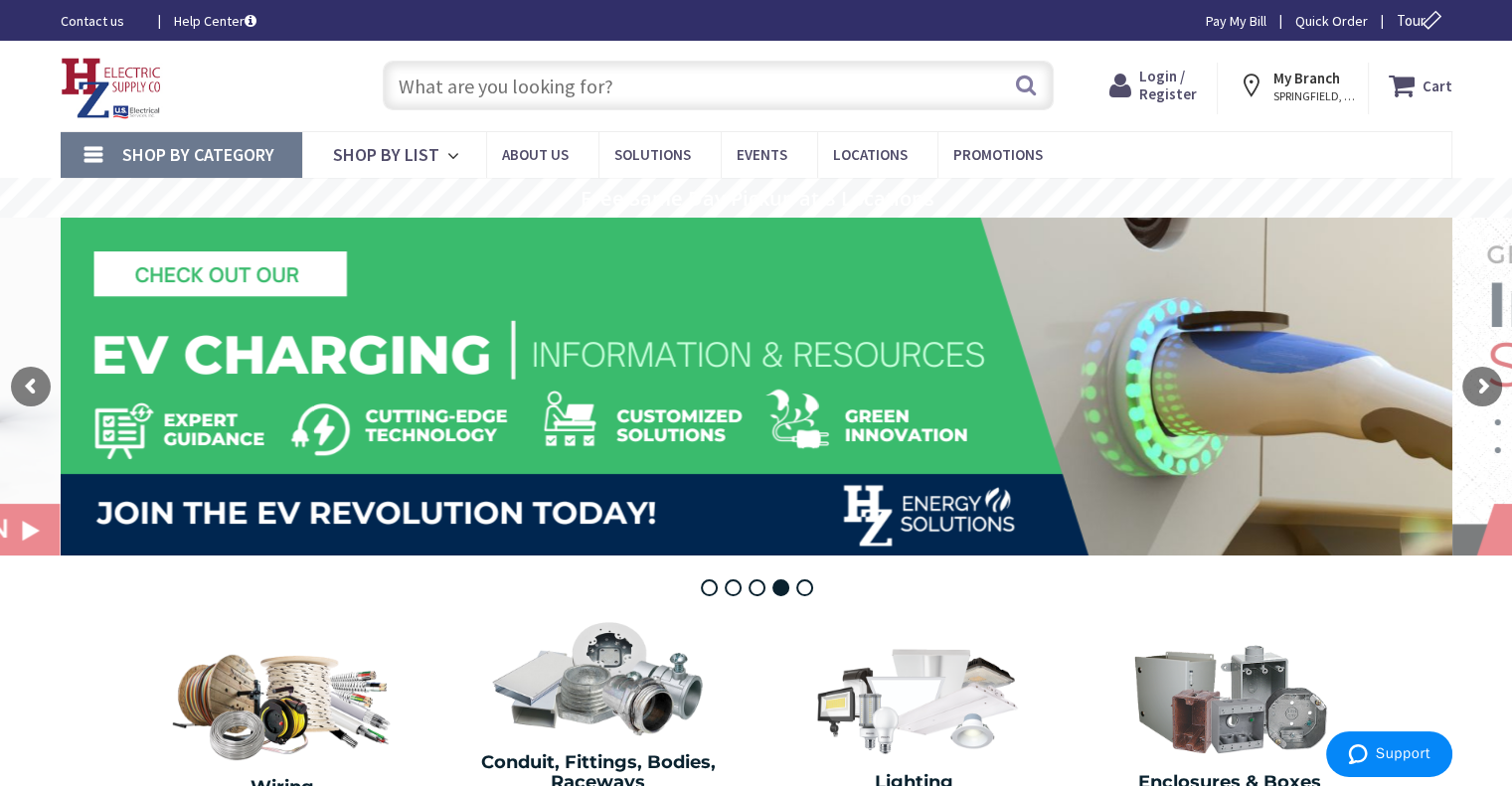 click at bounding box center [756, 387] 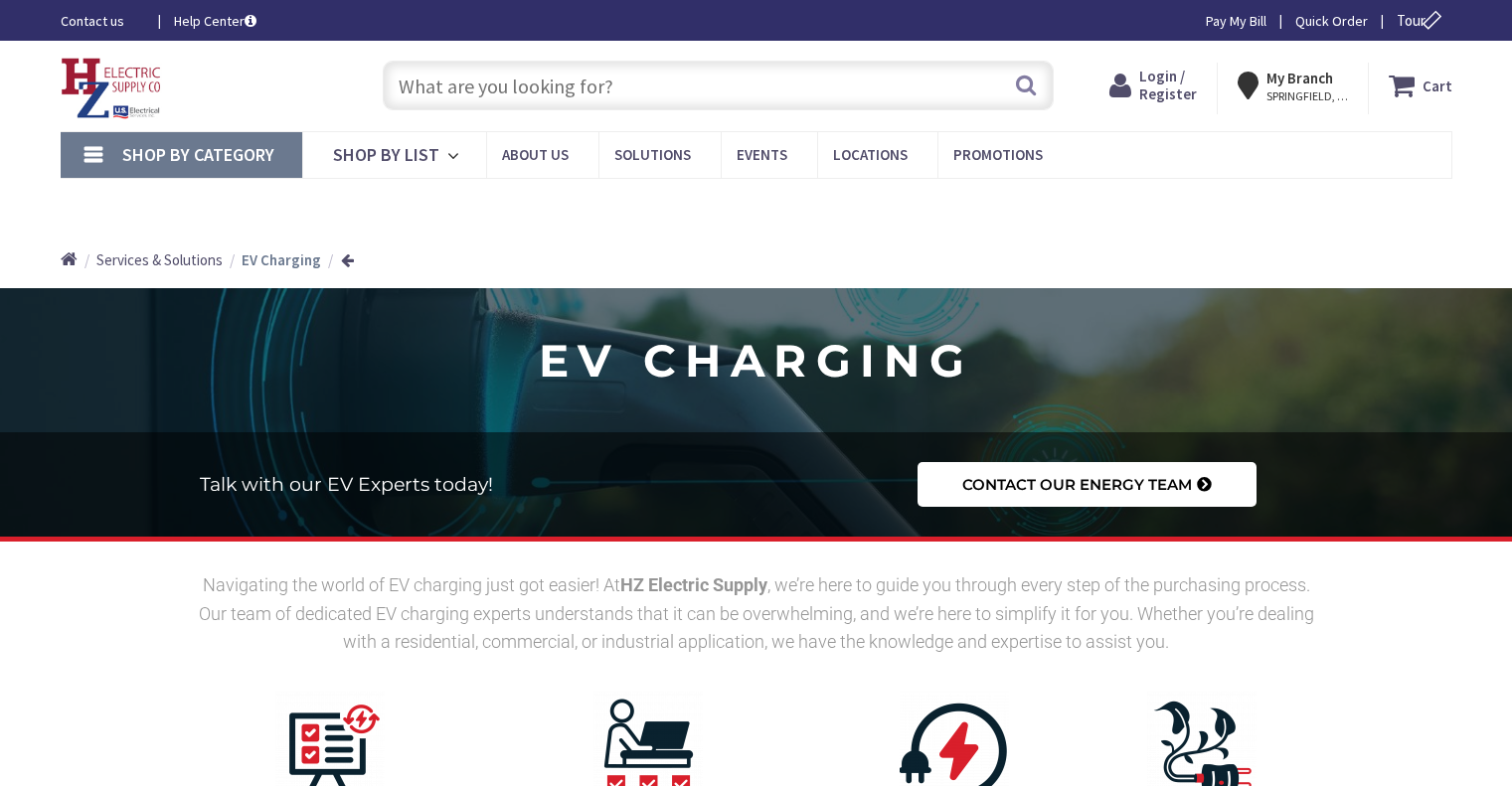 scroll, scrollTop: 0, scrollLeft: 0, axis: both 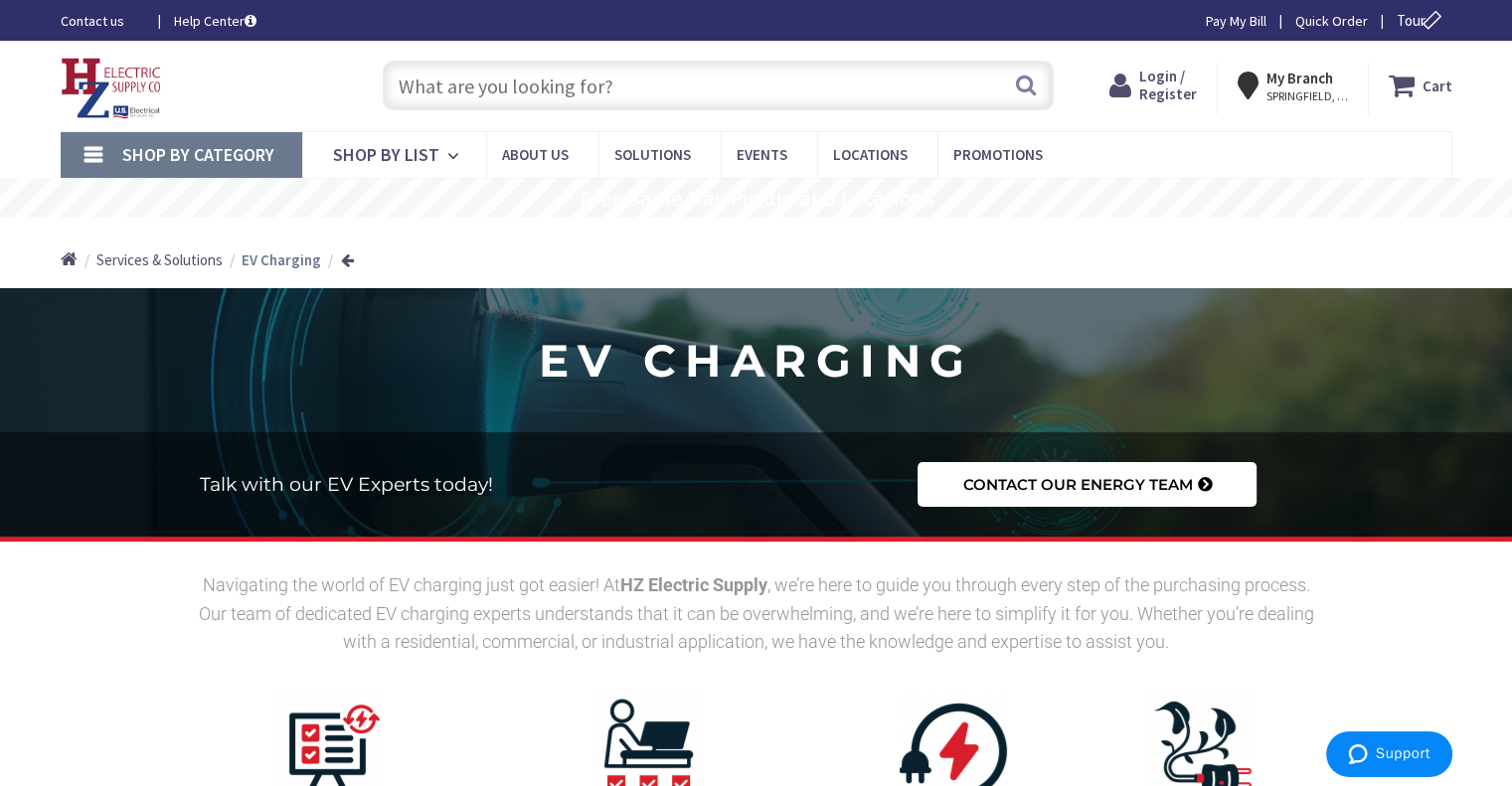 click at bounding box center [718, 85] 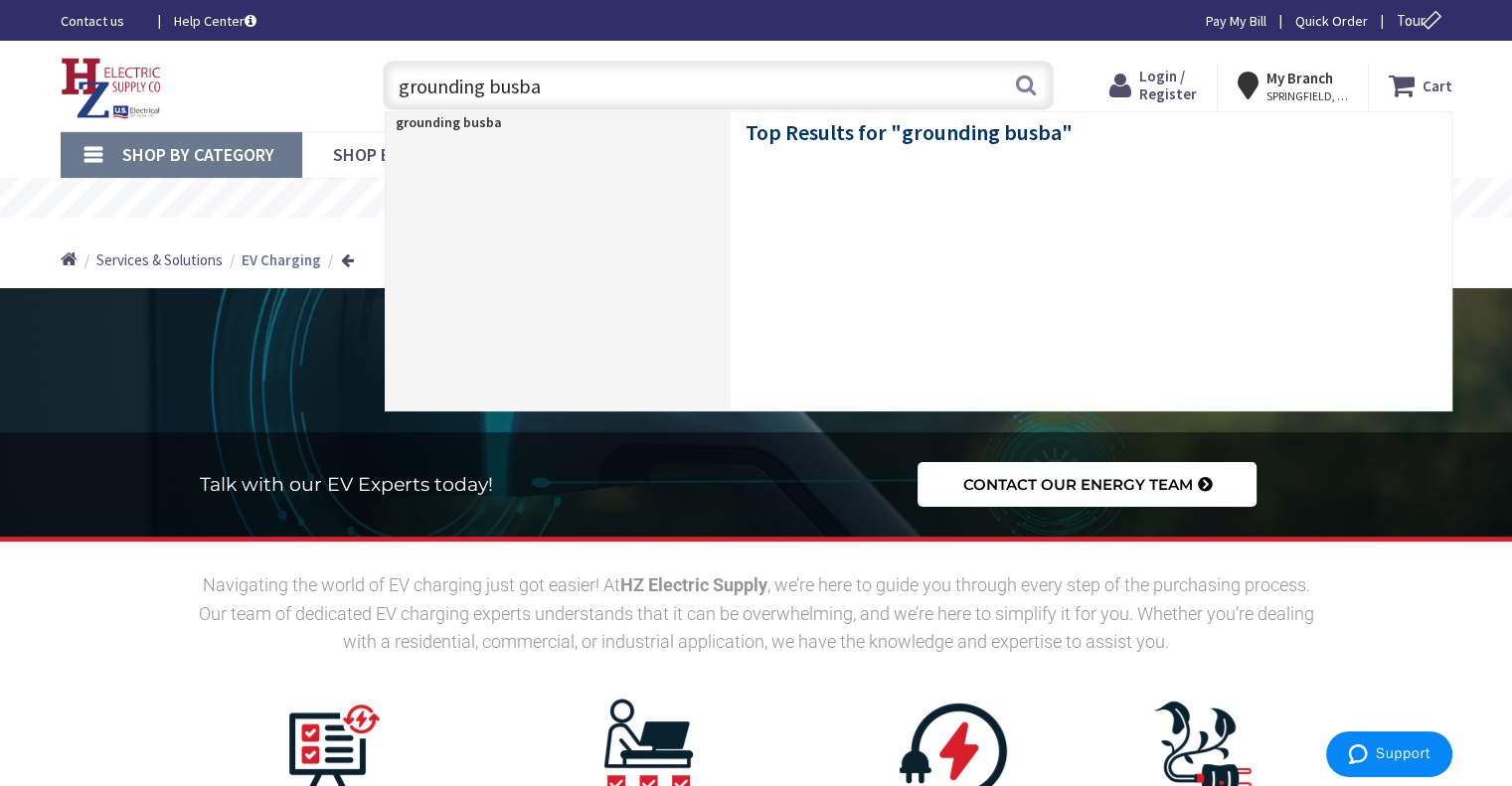 type on "grounding busbar" 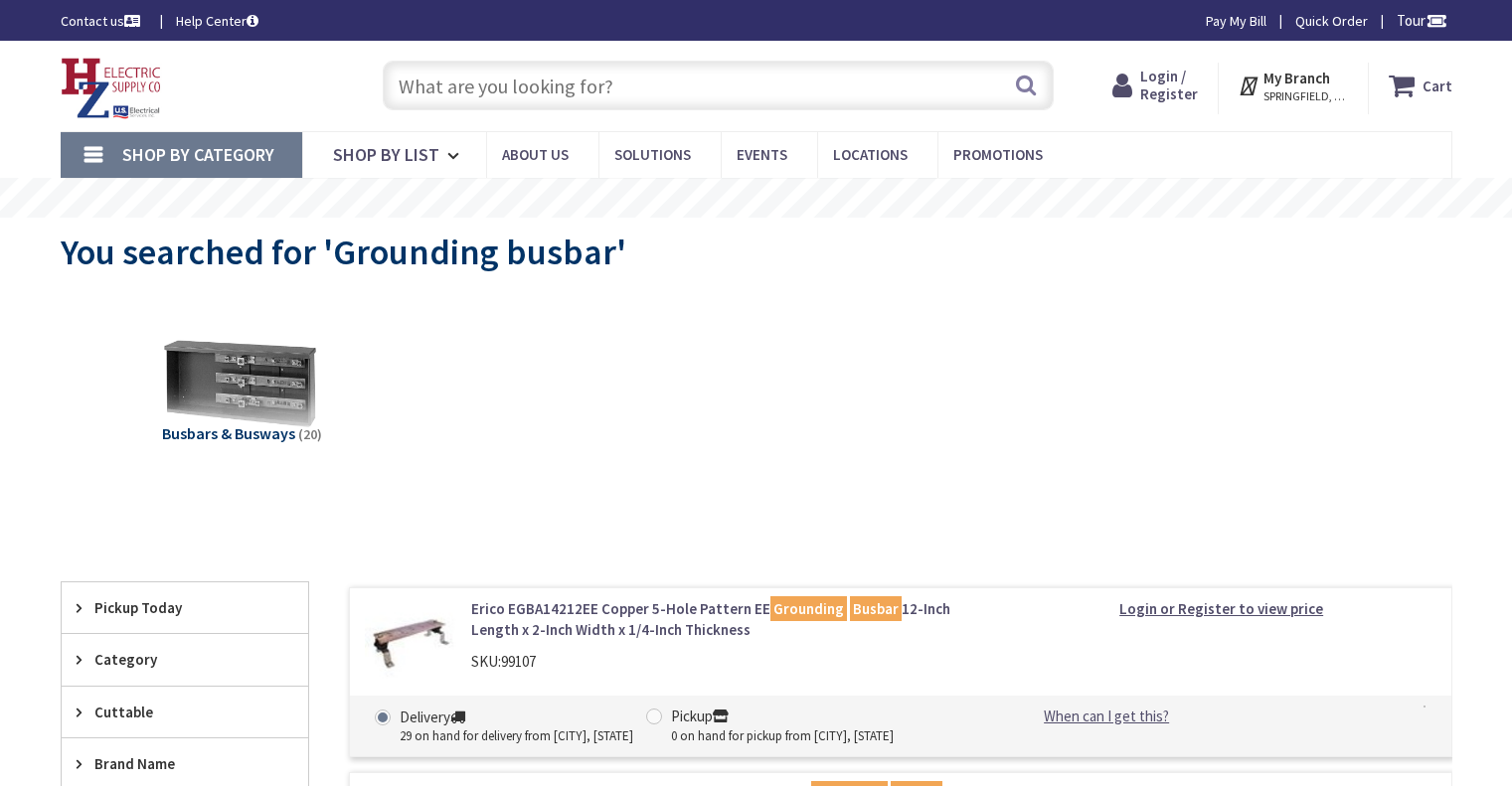 scroll, scrollTop: 0, scrollLeft: 0, axis: both 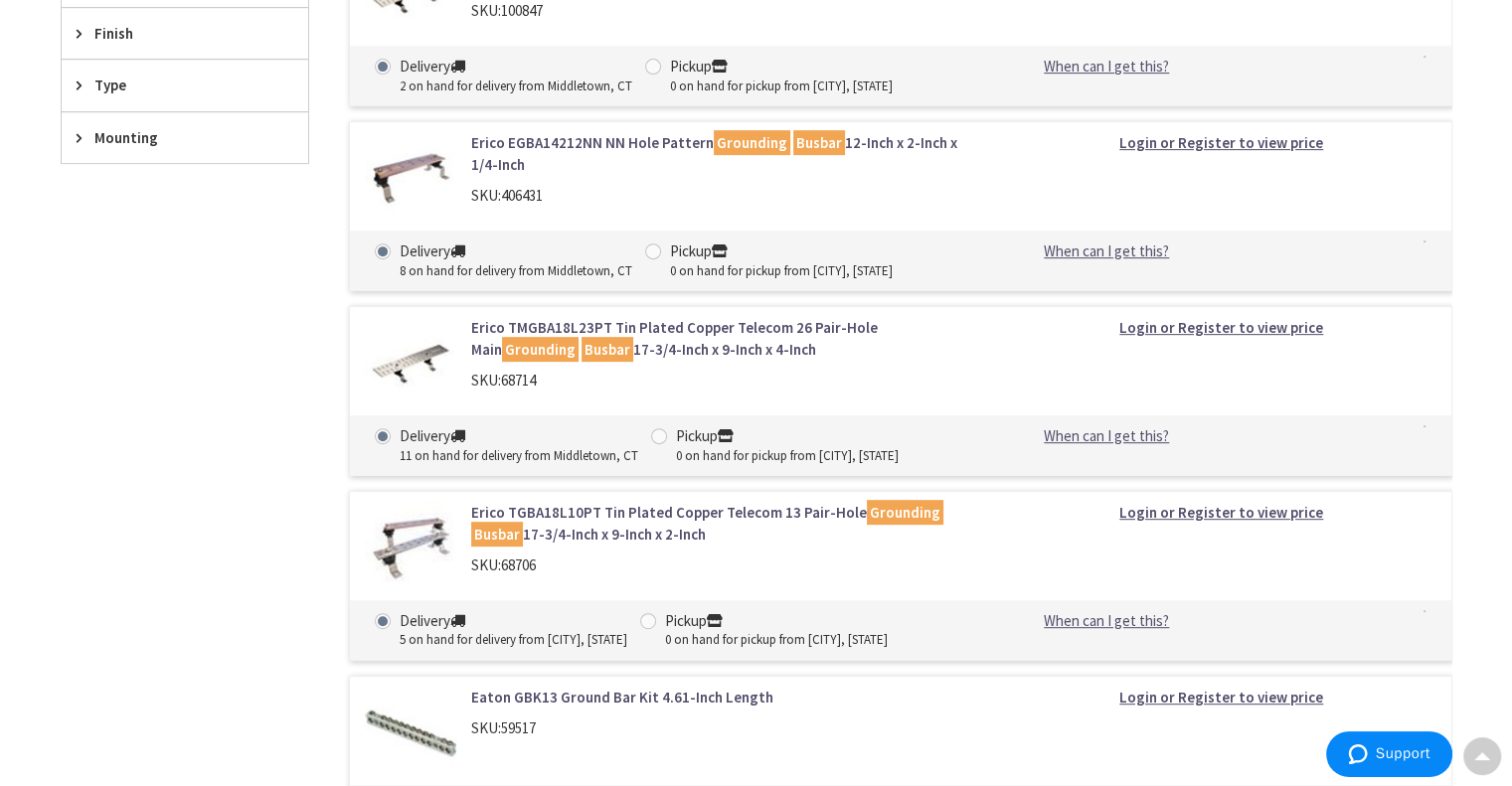 click on "Erico TGBA18L10PT Tin Plated Copper Telecom 13 Pair-Hole  Grounding   Busbar  17-3/4-Inch x 9-Inch x 2-Inch" at bounding box center (724, 523) 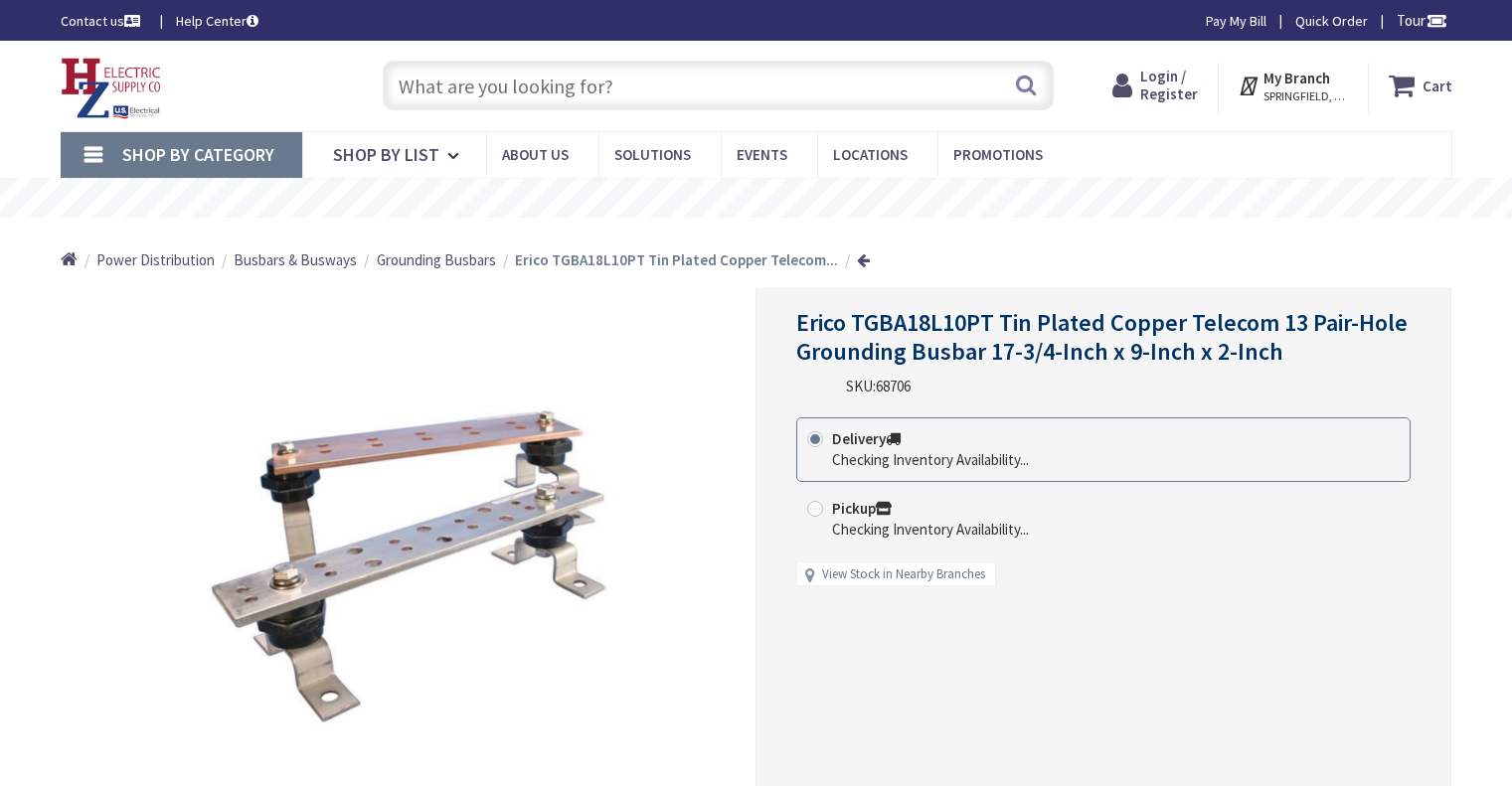 scroll, scrollTop: 0, scrollLeft: 0, axis: both 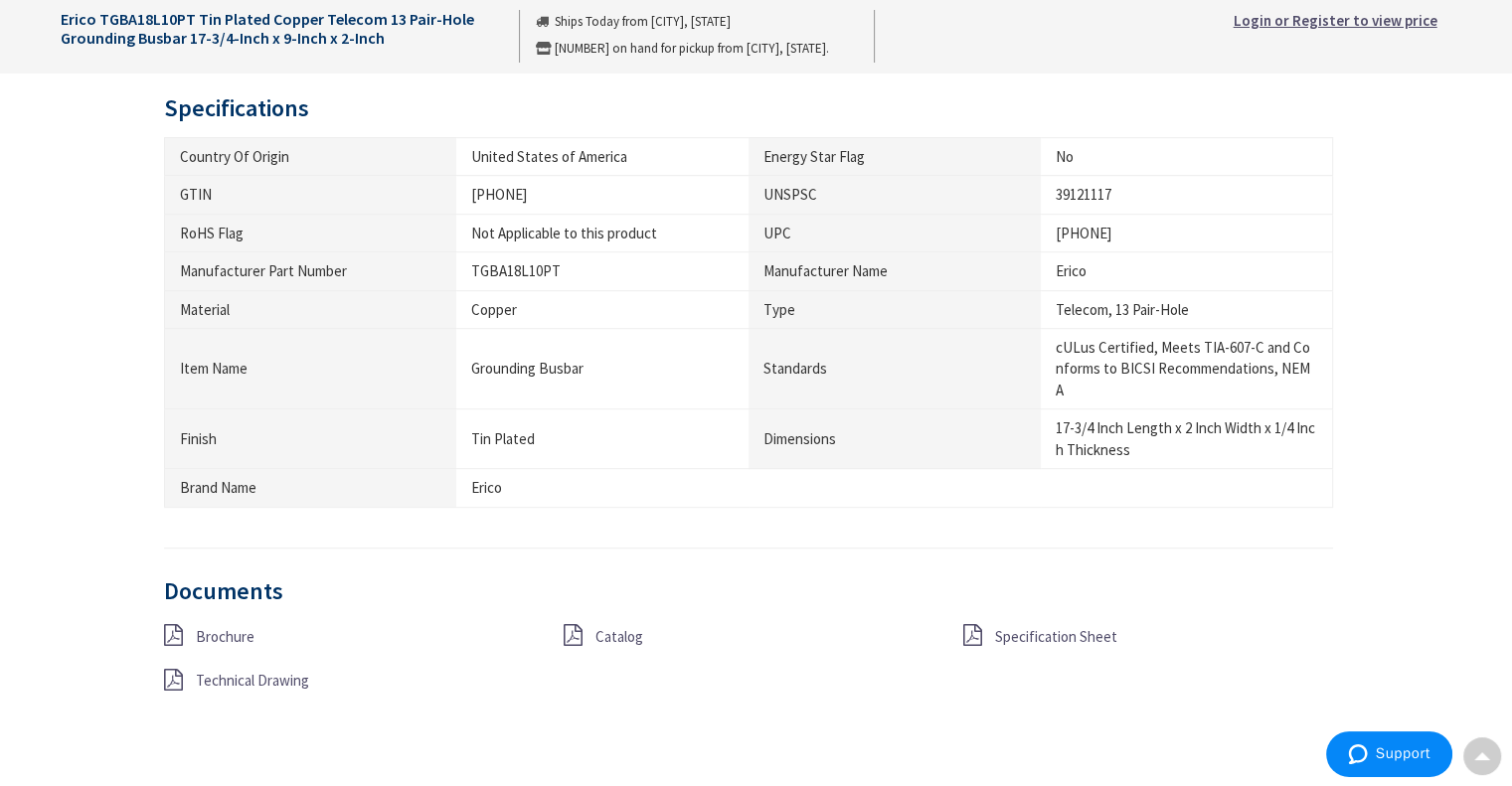 click at bounding box center [173, 635] 